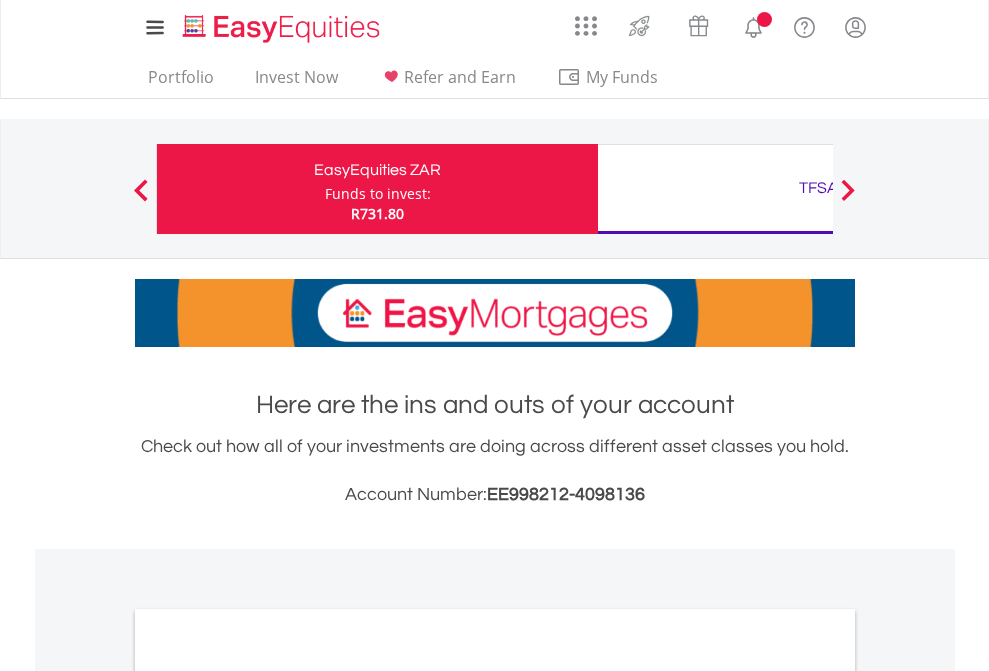 scroll, scrollTop: 0, scrollLeft: 0, axis: both 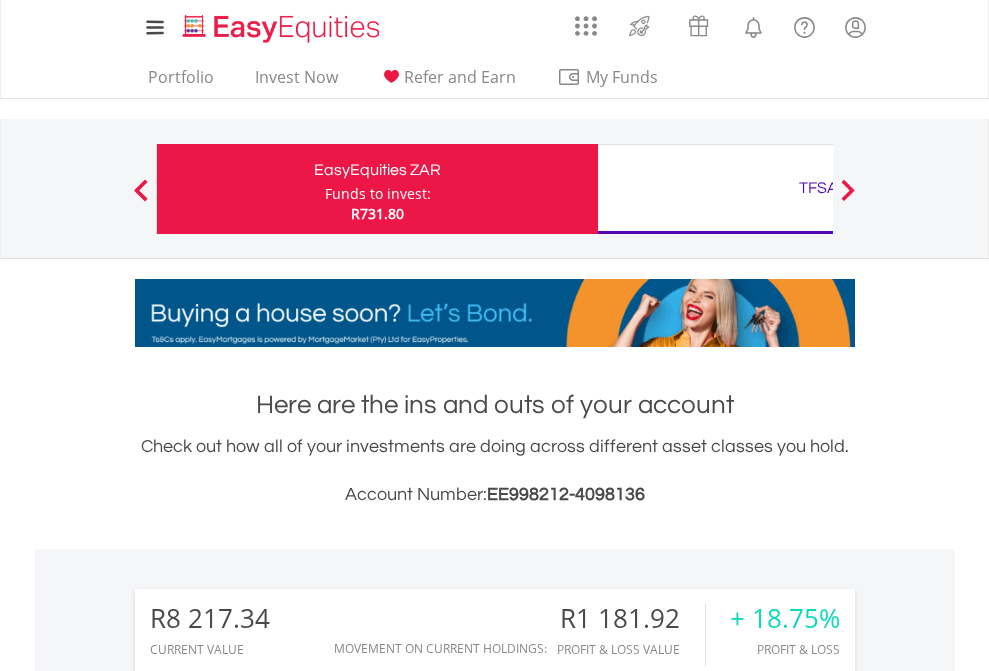 click on "Funds to invest:" at bounding box center (378, 194) 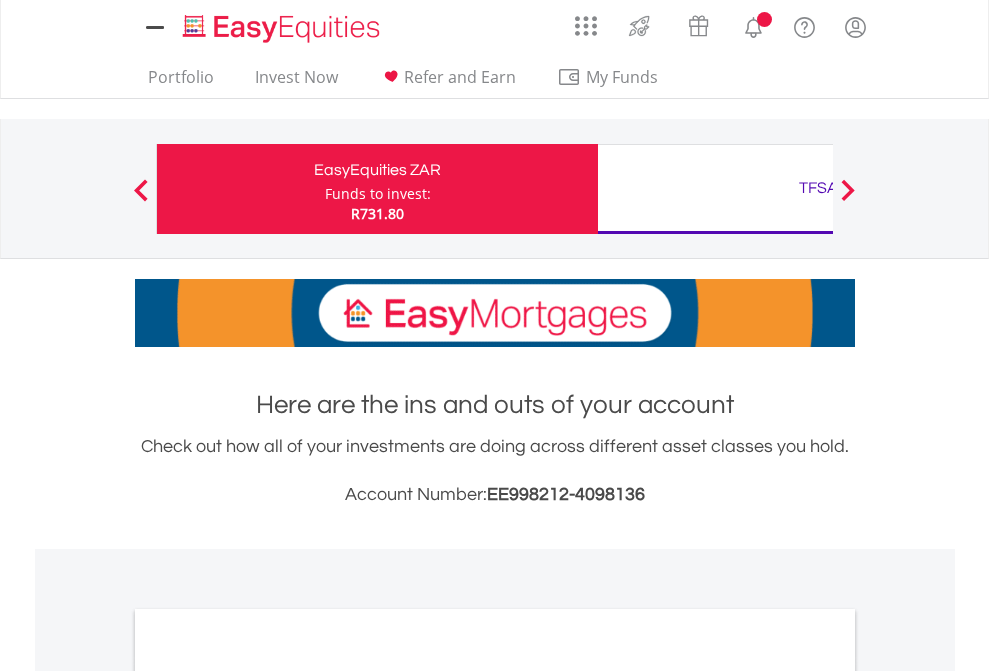 scroll, scrollTop: 0, scrollLeft: 0, axis: both 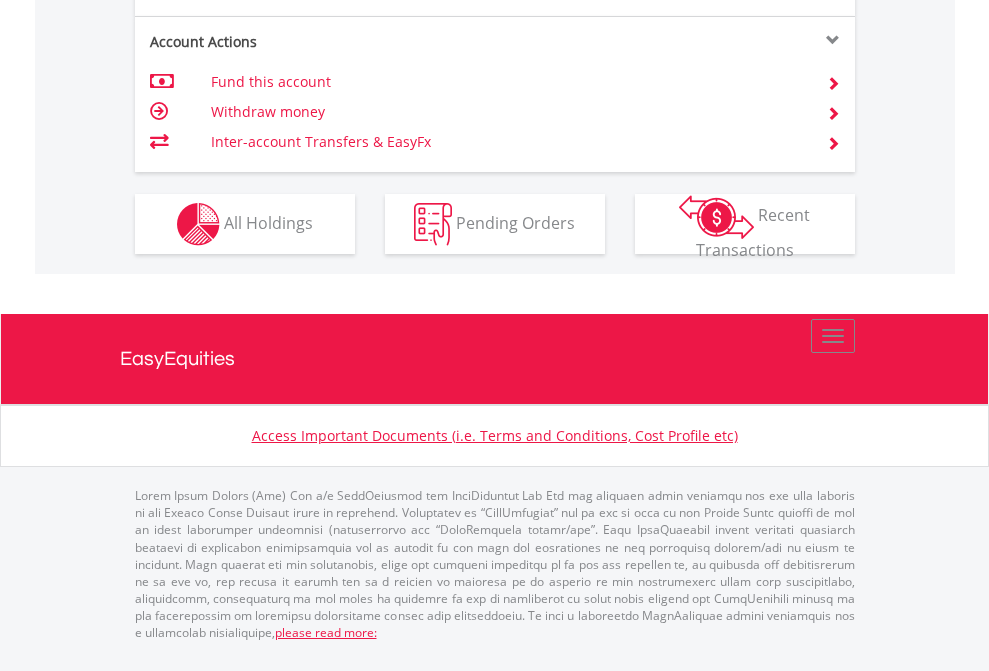 click on "Investment types" at bounding box center [706, -337] 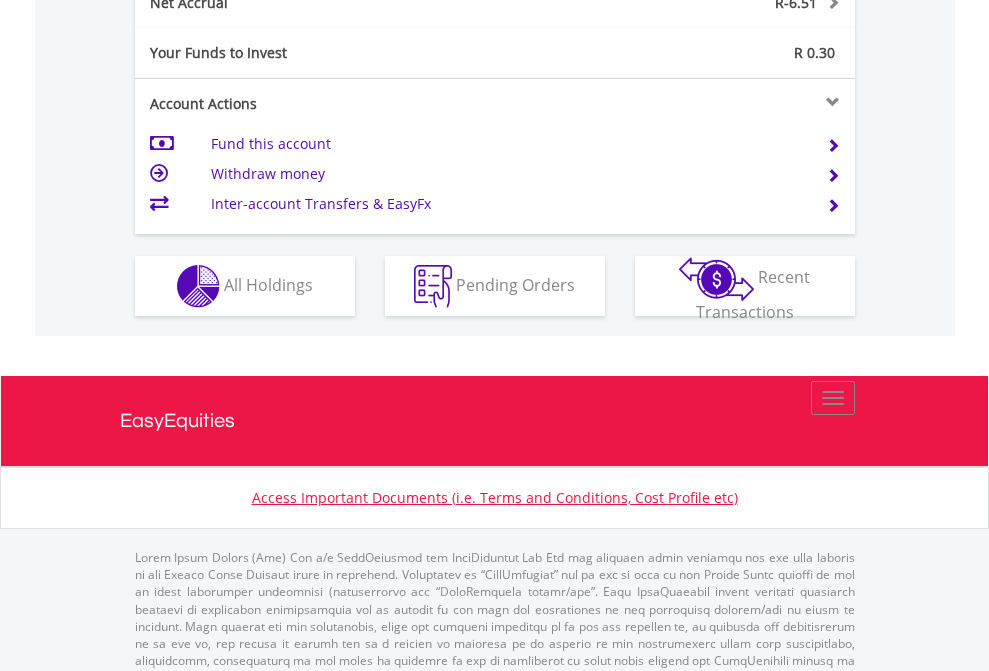 scroll, scrollTop: 2013, scrollLeft: 0, axis: vertical 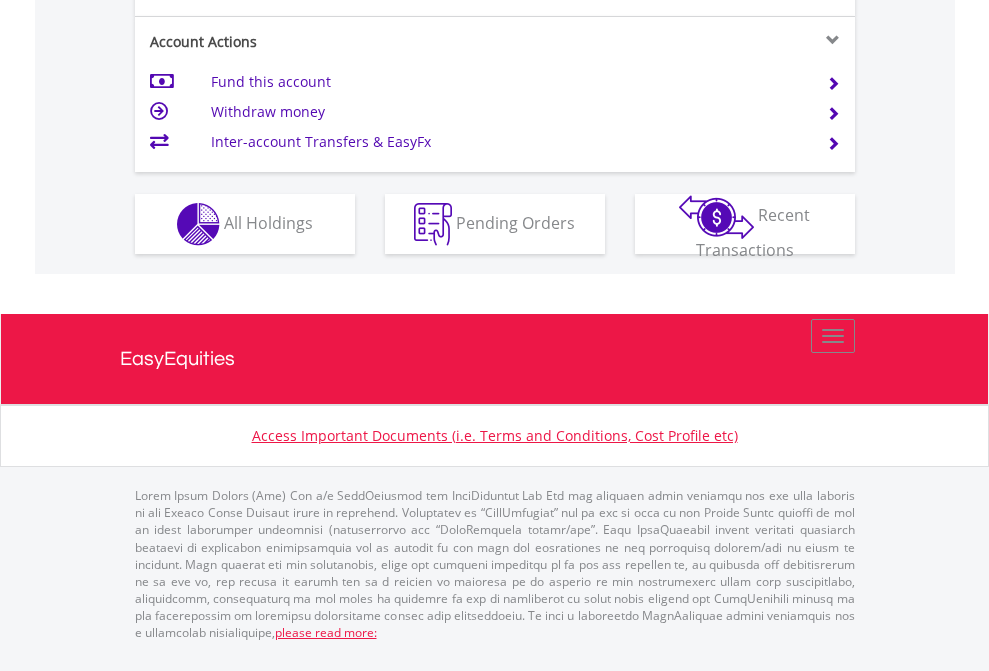 click on "Investment types" at bounding box center [706, -337] 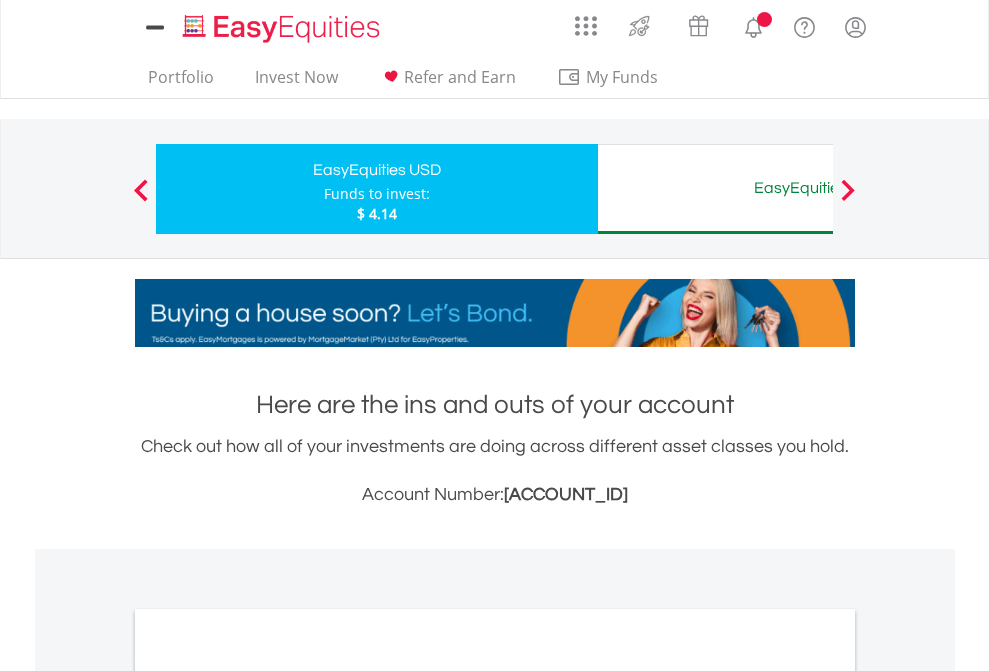 scroll, scrollTop: 0, scrollLeft: 0, axis: both 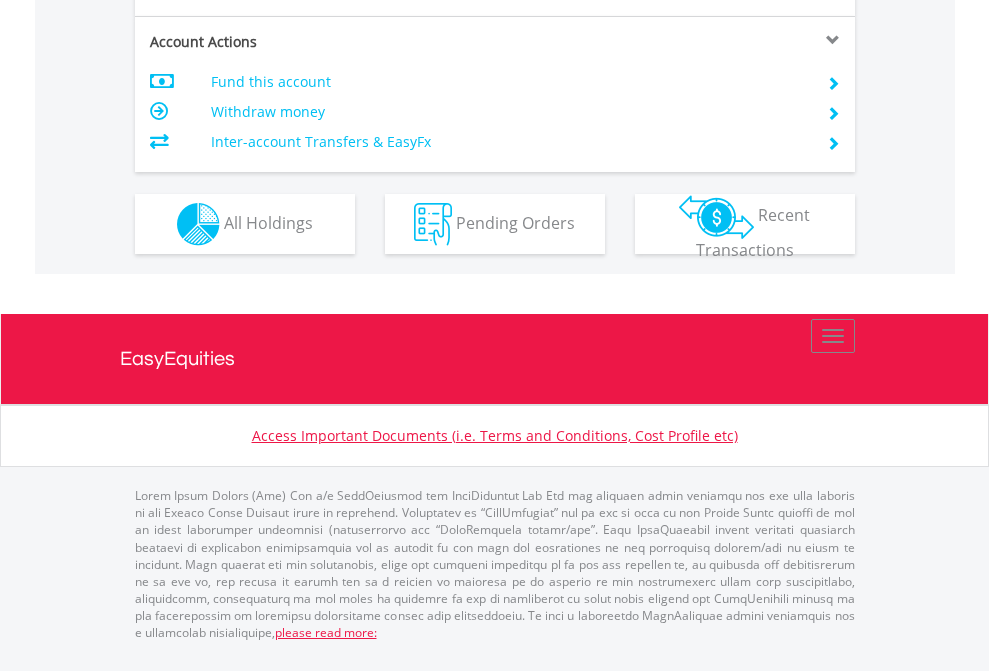 click on "Investment types" at bounding box center [706, -337] 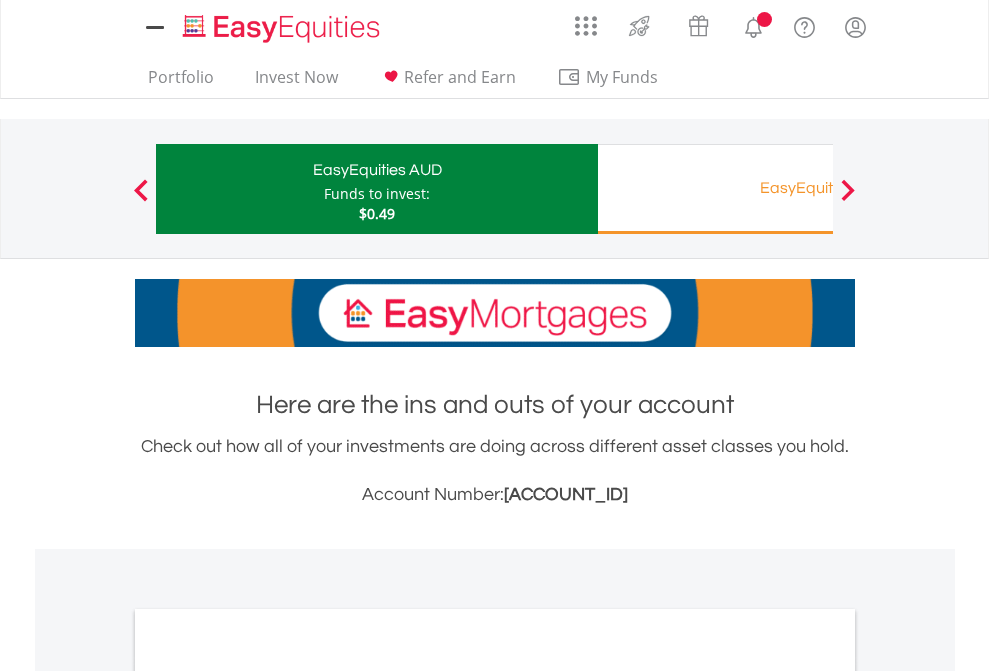 scroll, scrollTop: 0, scrollLeft: 0, axis: both 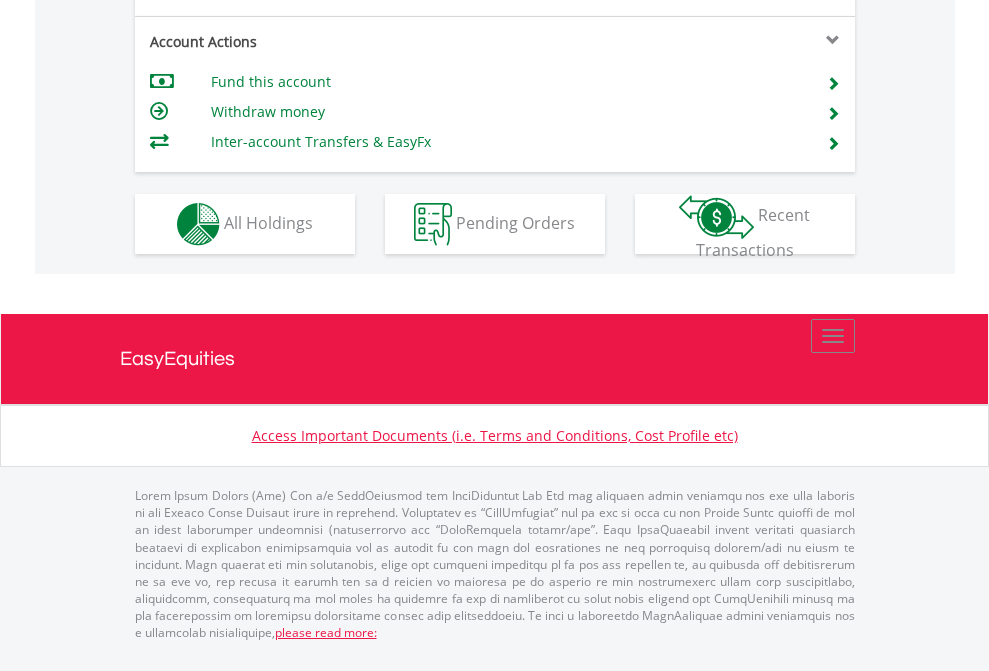 click on "Investment types" at bounding box center (706, -337) 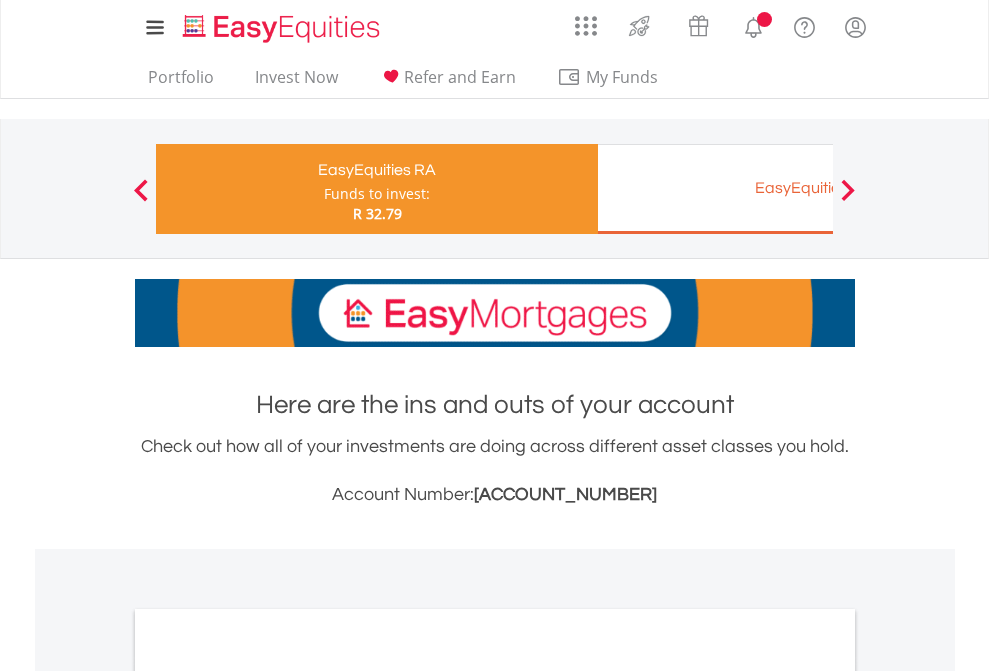 scroll, scrollTop: 0, scrollLeft: 0, axis: both 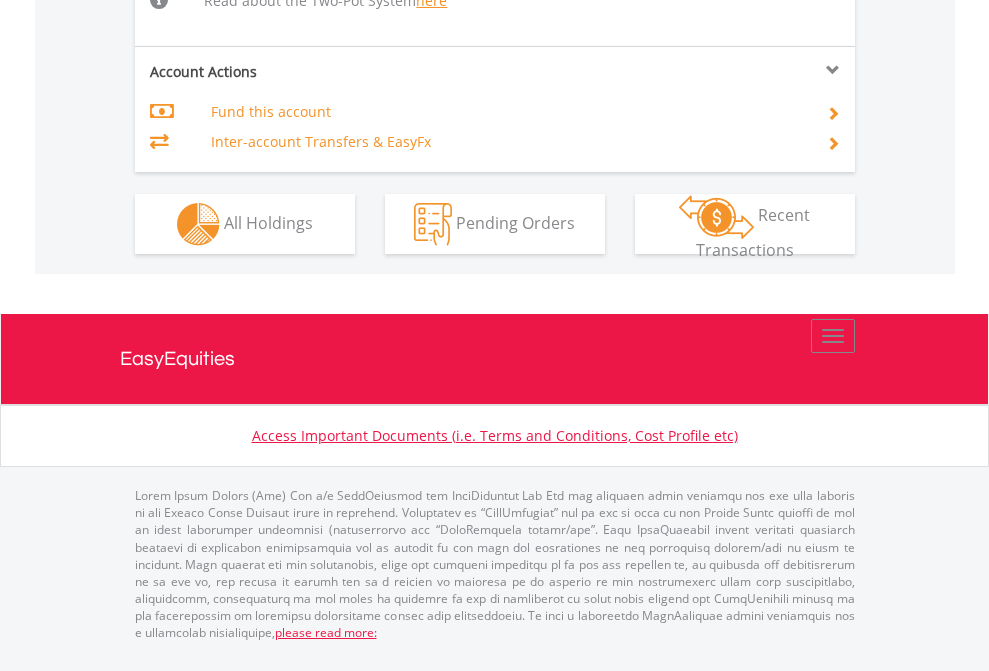 click on "Investment types" at bounding box center (706, -498) 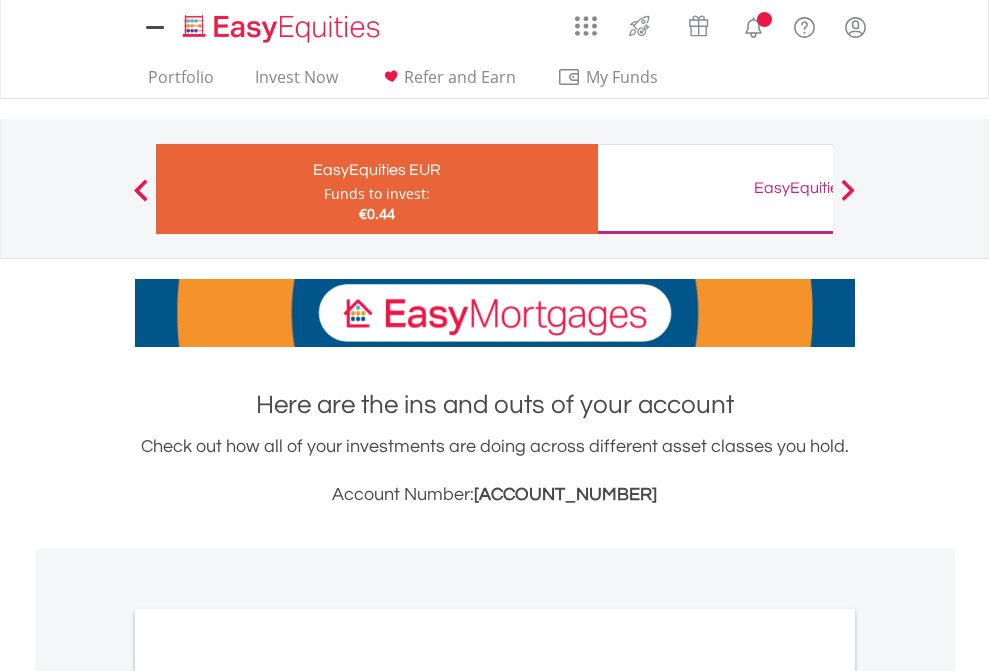 scroll, scrollTop: 0, scrollLeft: 0, axis: both 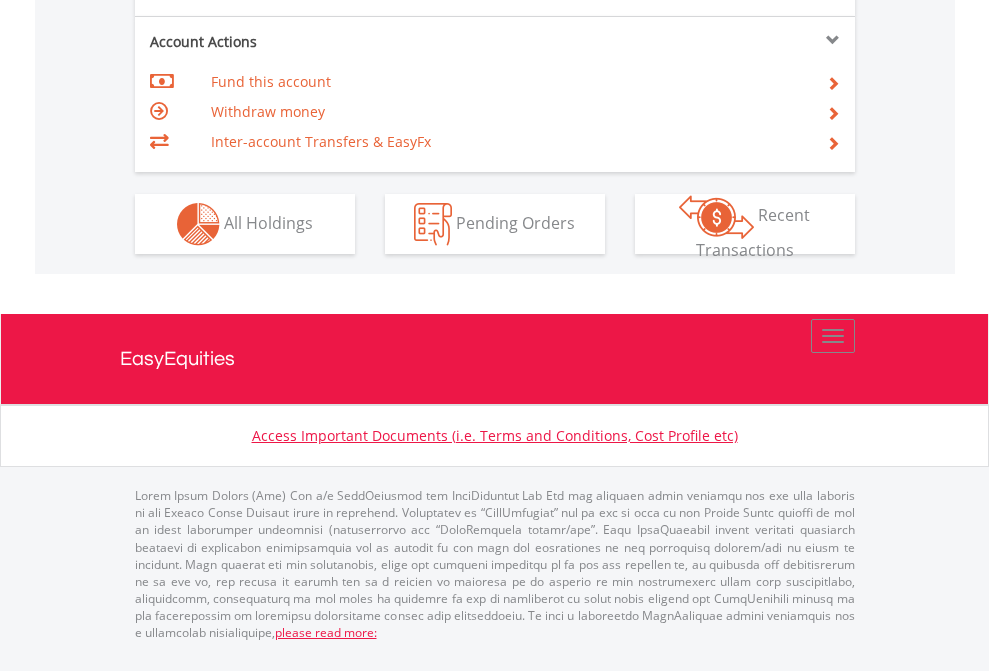 click on "Investment types" at bounding box center [706, -337] 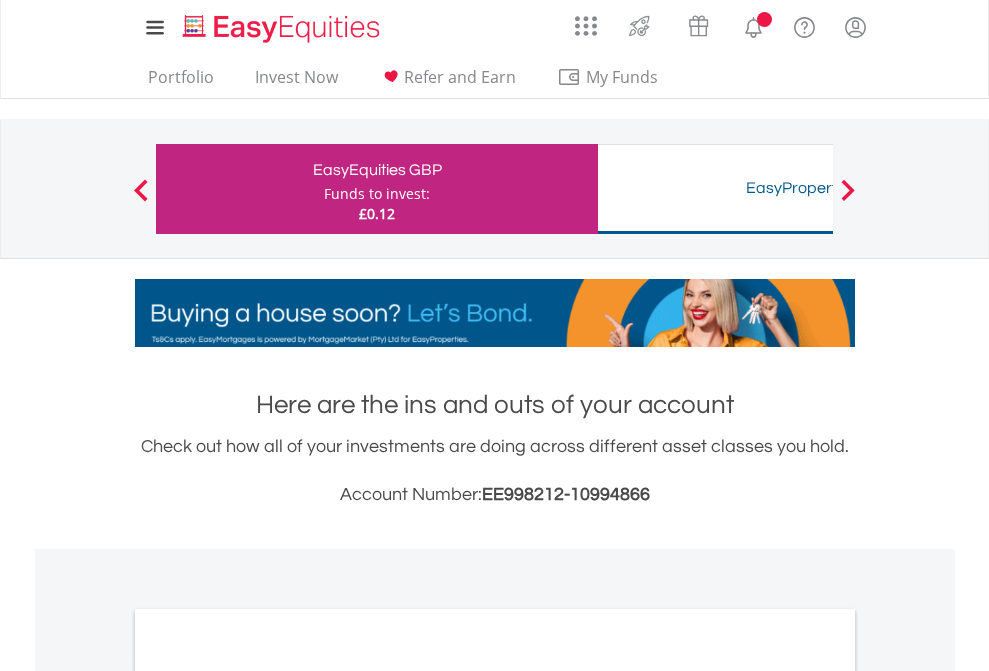 scroll, scrollTop: 0, scrollLeft: 0, axis: both 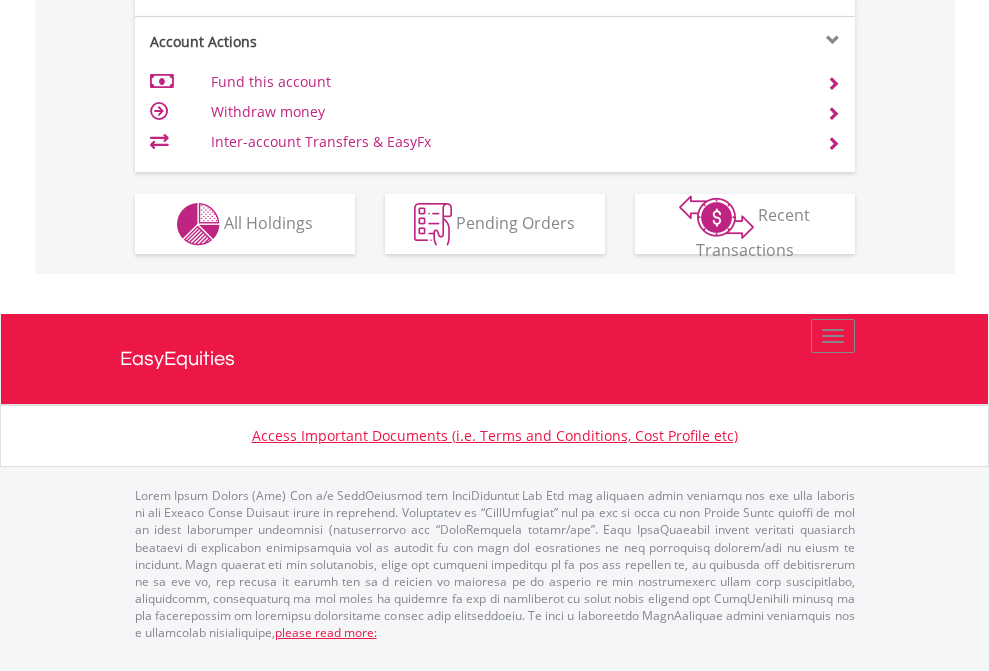 click on "Investment types" at bounding box center [706, -337] 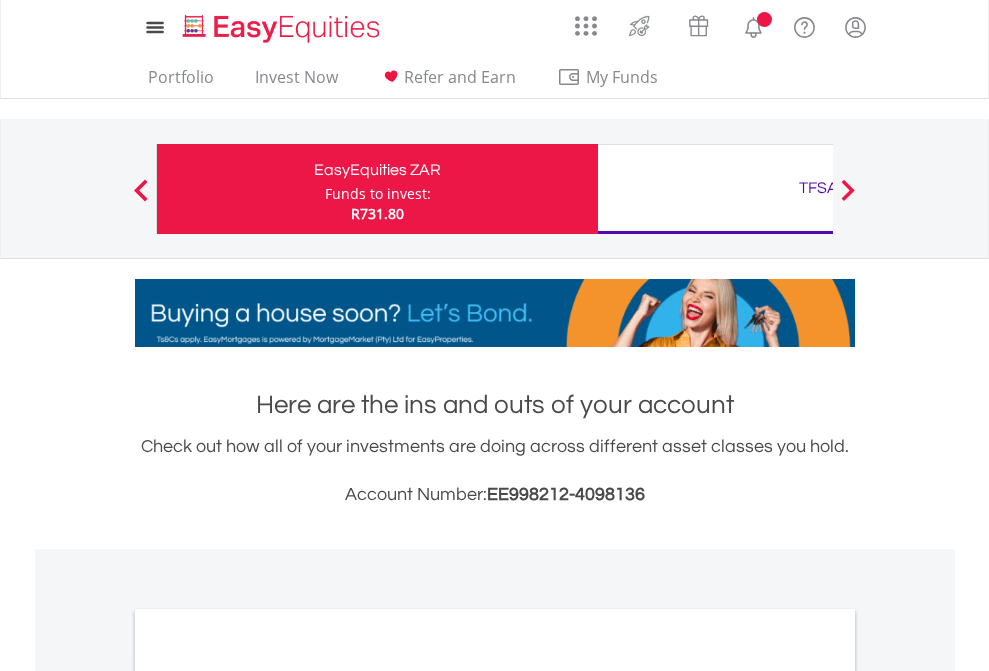 scroll, scrollTop: 1202, scrollLeft: 0, axis: vertical 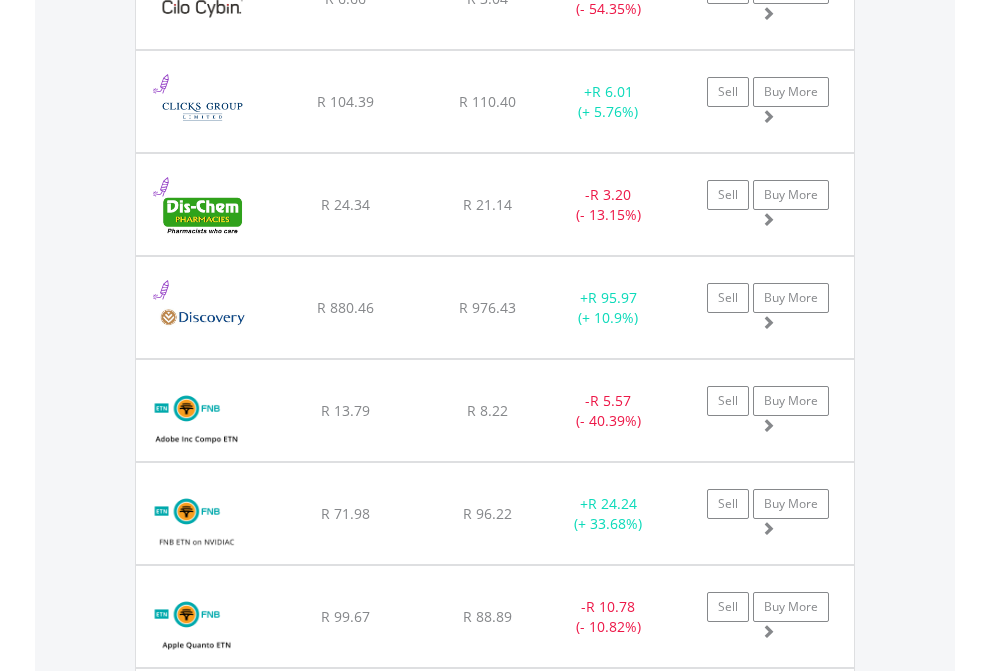 click on "TFSA" at bounding box center [818, -2196] 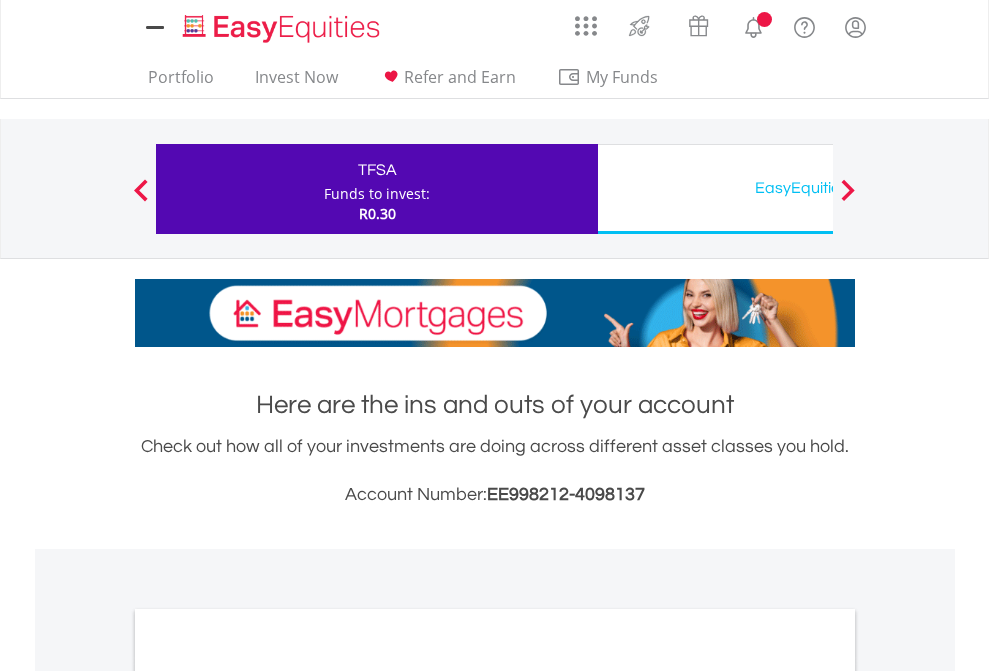 scroll, scrollTop: 0, scrollLeft: 0, axis: both 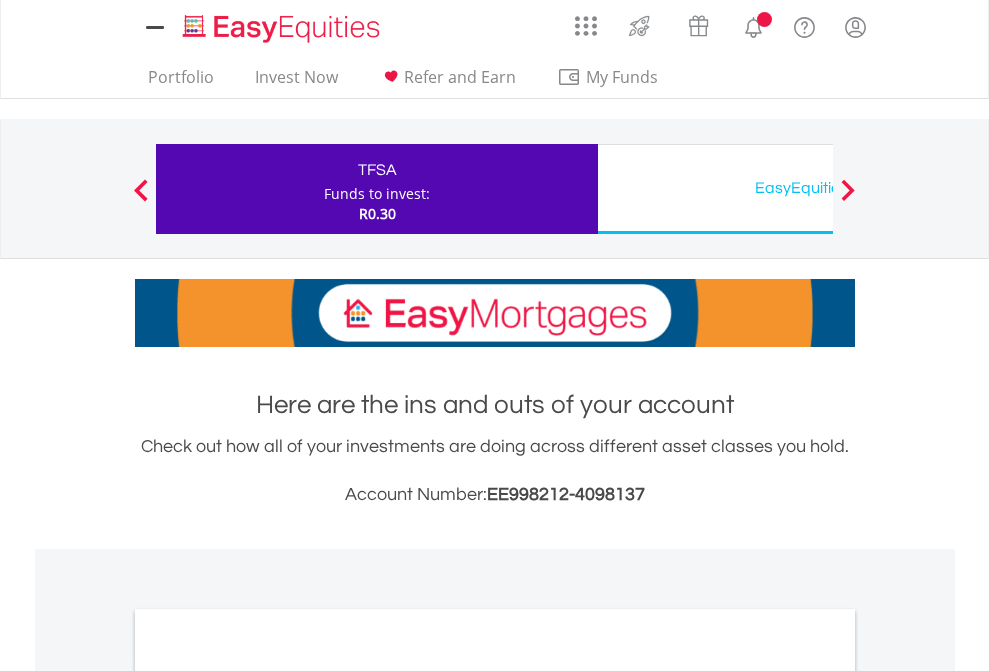 click on "All Holdings" at bounding box center [268, 1096] 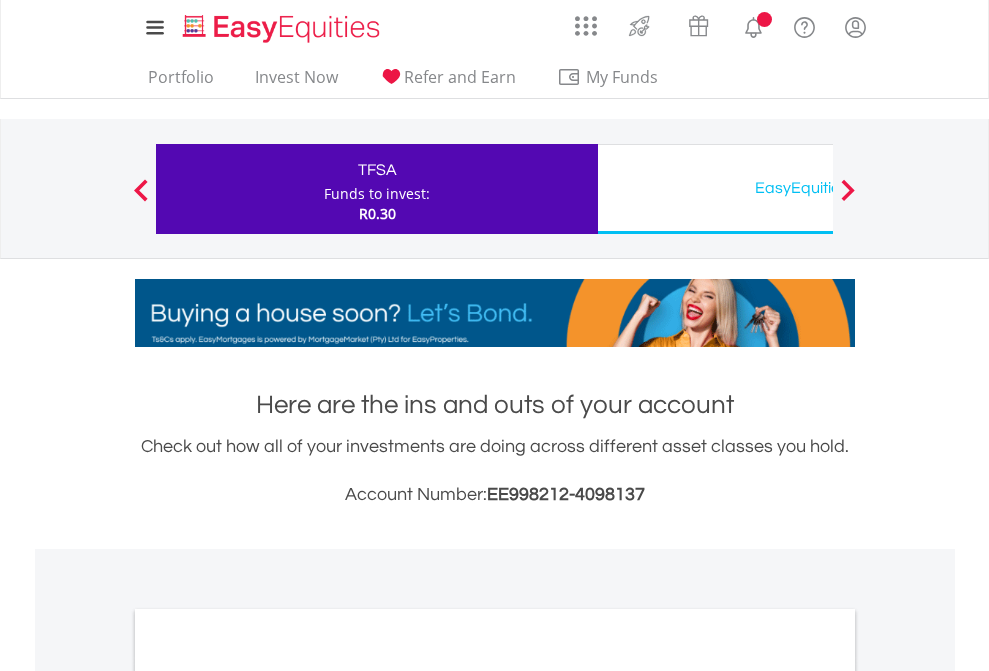 scroll, scrollTop: 1202, scrollLeft: 0, axis: vertical 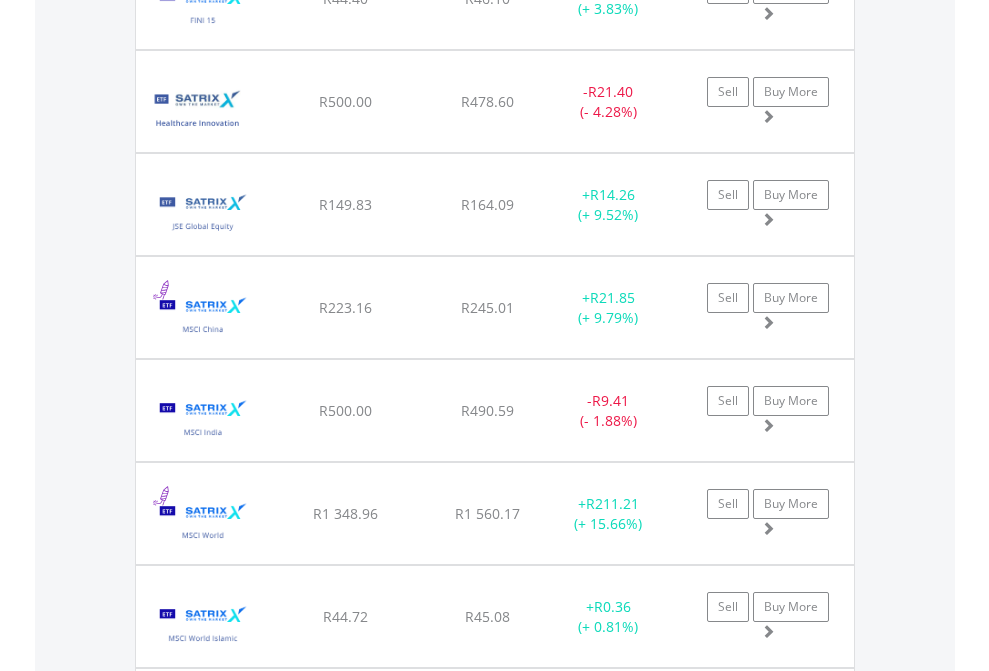 click on "EasyEquities USD" at bounding box center [818, -2196] 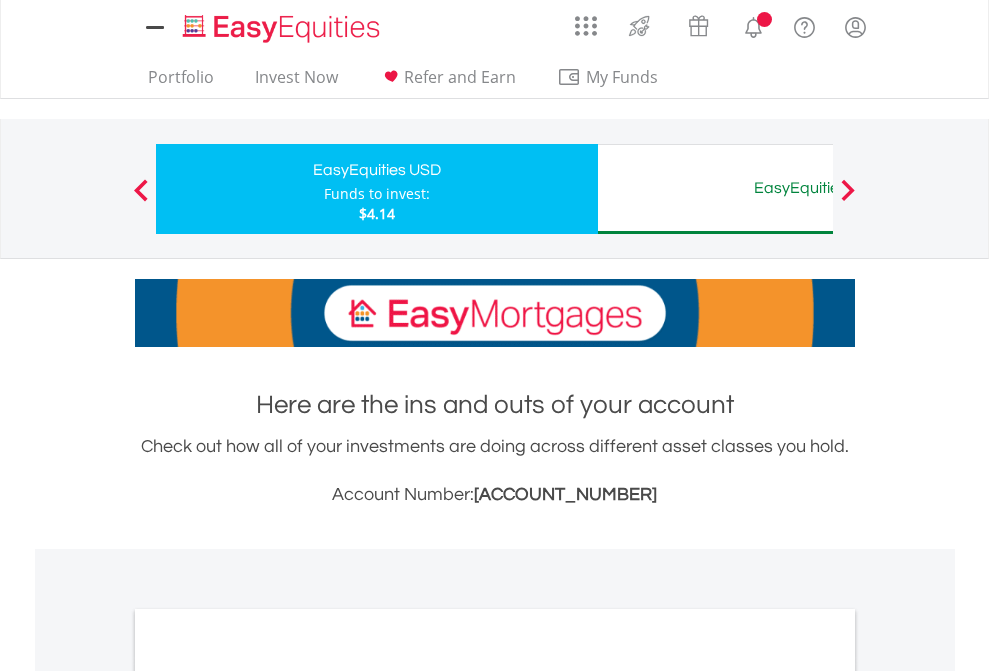 scroll, scrollTop: 1202, scrollLeft: 0, axis: vertical 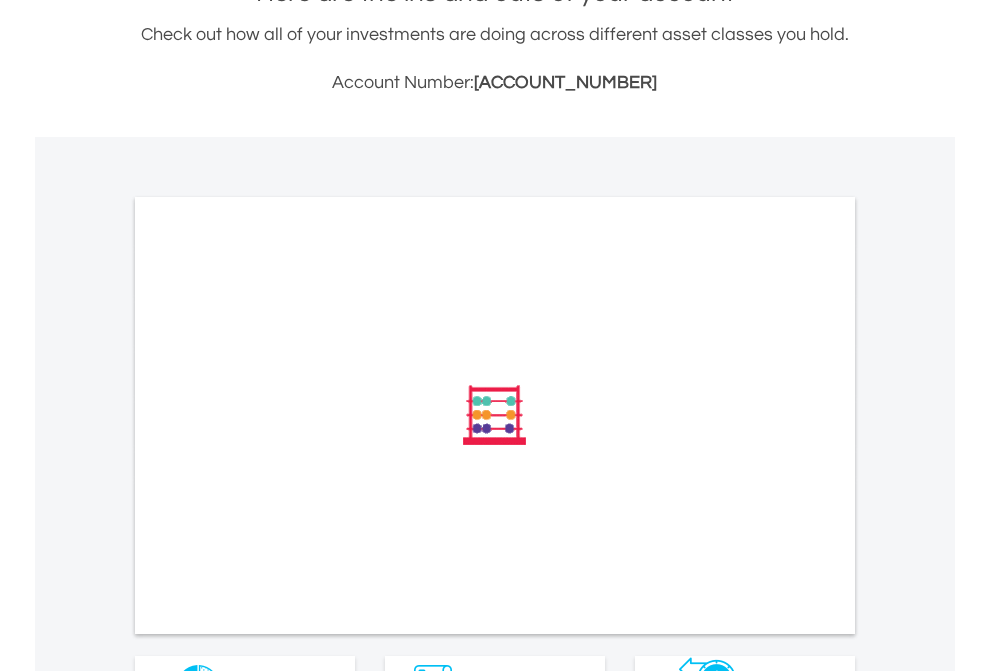 click on "All Holdings" at bounding box center [268, 684] 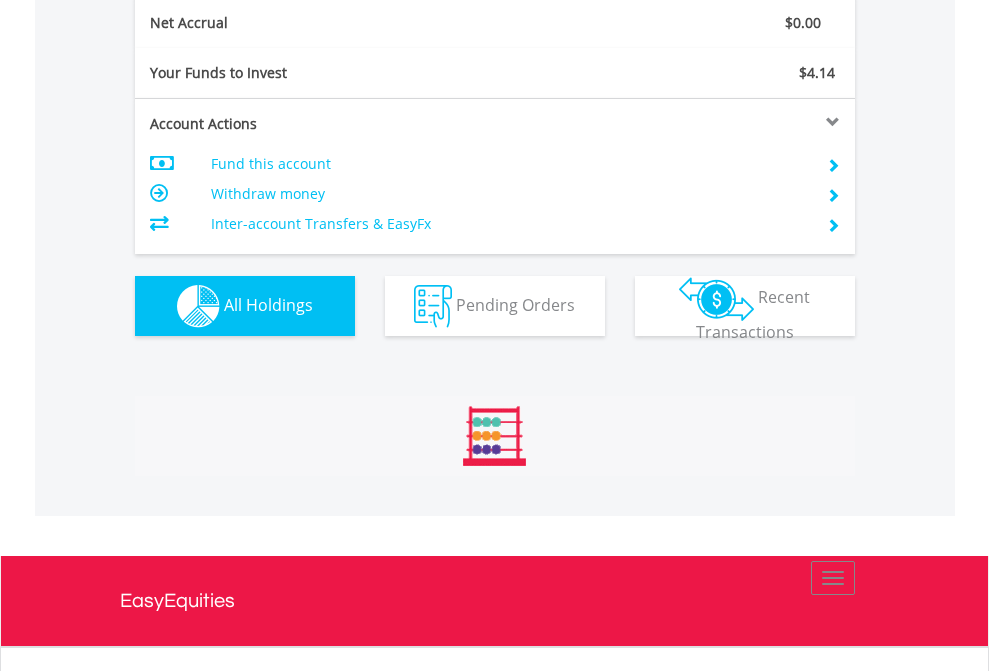 scroll, scrollTop: 999808, scrollLeft: 999687, axis: both 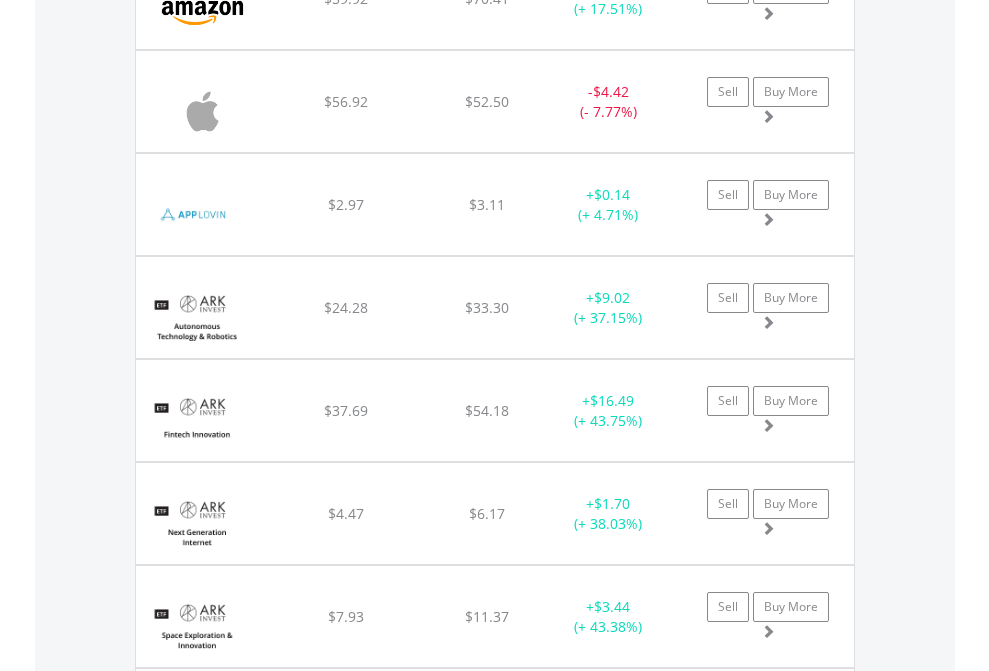 click on "EasyEquities AUD" at bounding box center (818, -2076) 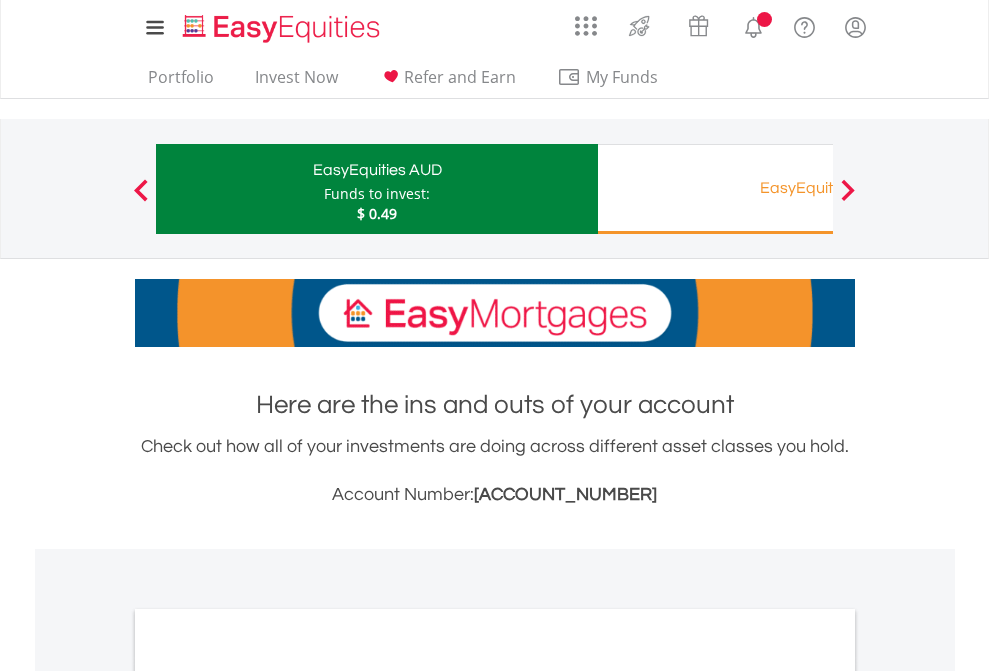 scroll, scrollTop: 0, scrollLeft: 0, axis: both 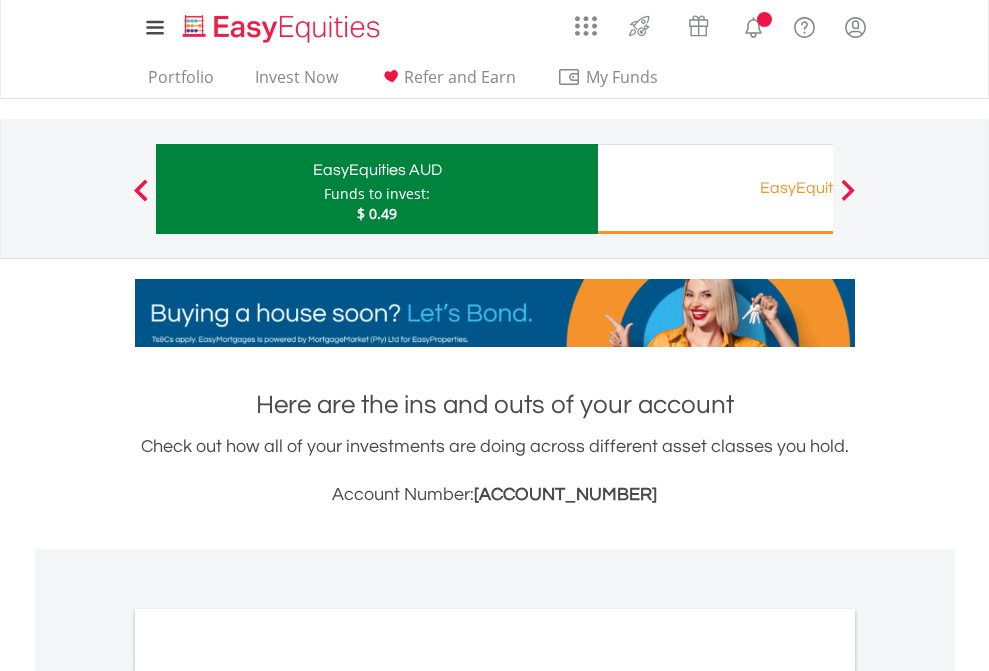 click on "All Holdings" at bounding box center [268, 1096] 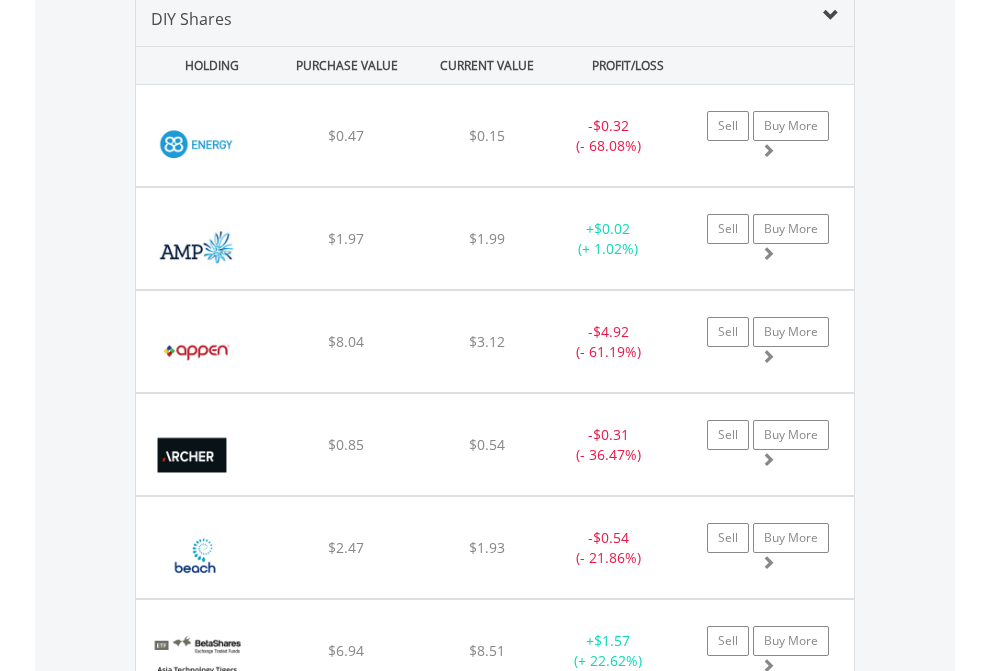 scroll, scrollTop: 1933, scrollLeft: 0, axis: vertical 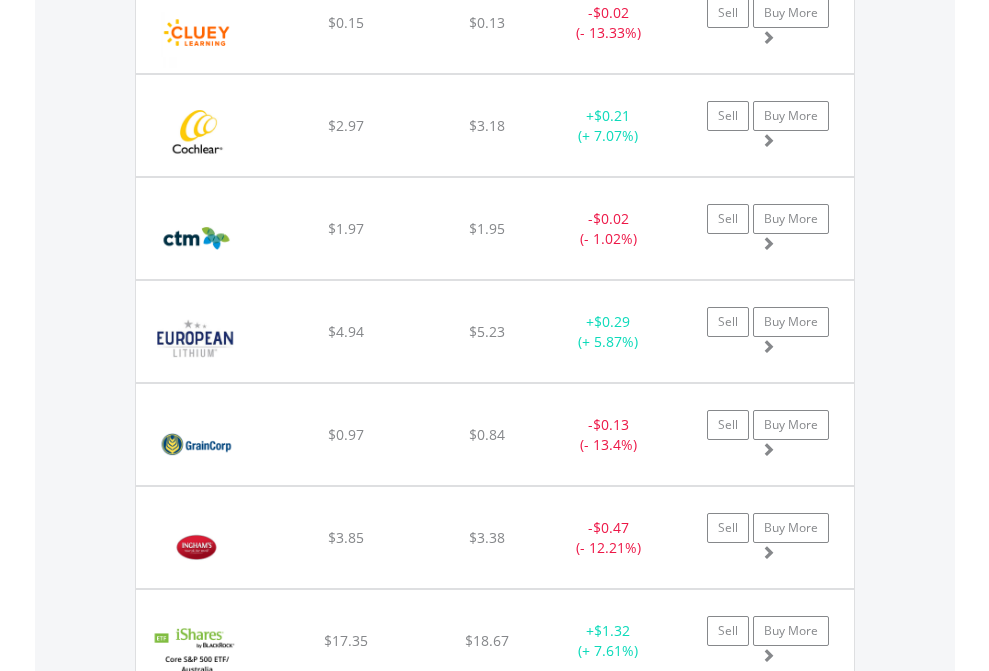 click on "EasyEquities RA" at bounding box center (818, -1745) 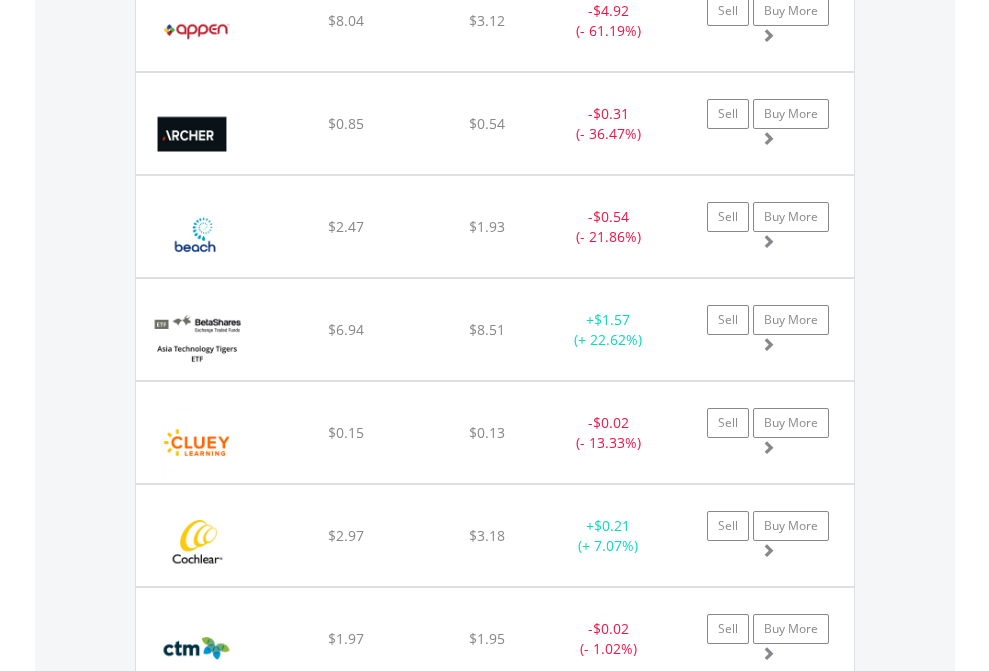 scroll, scrollTop: 144, scrollLeft: 0, axis: vertical 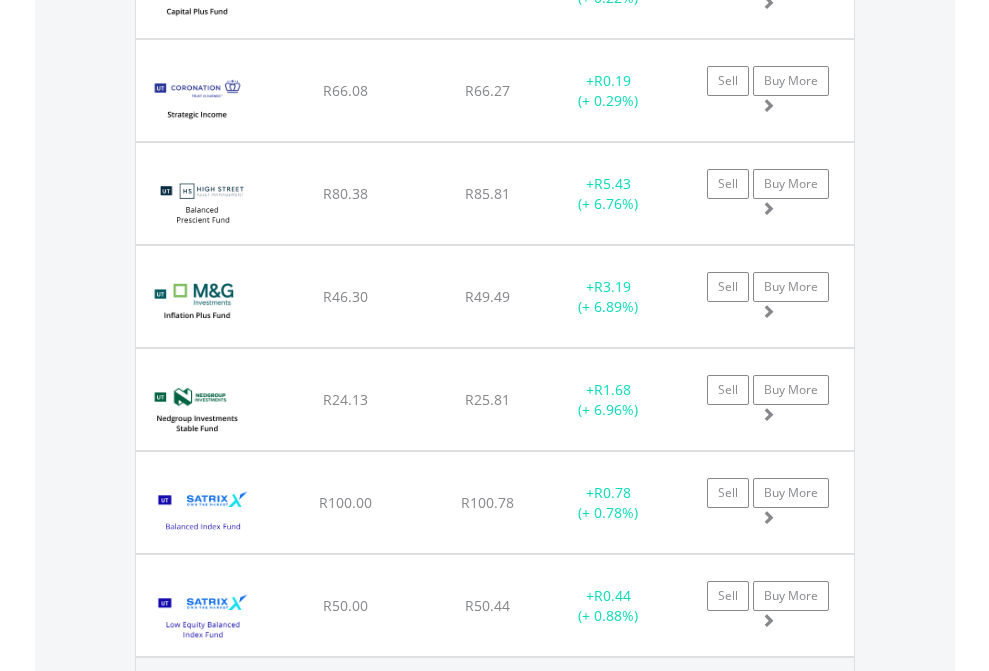 click on "EasyEquities EUR" at bounding box center [818, -1745] 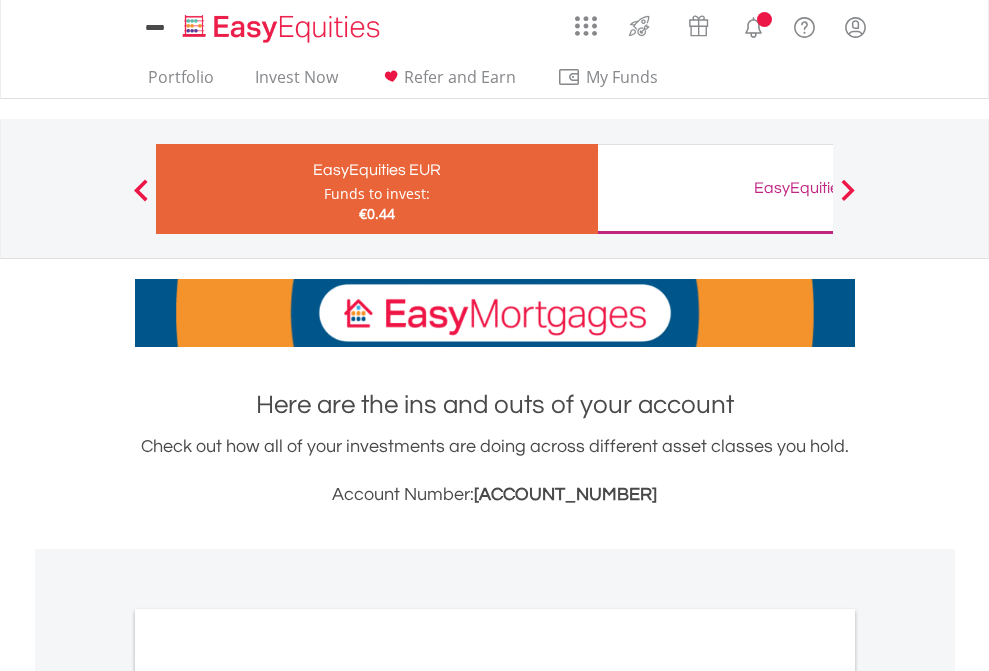 scroll, scrollTop: 0, scrollLeft: 0, axis: both 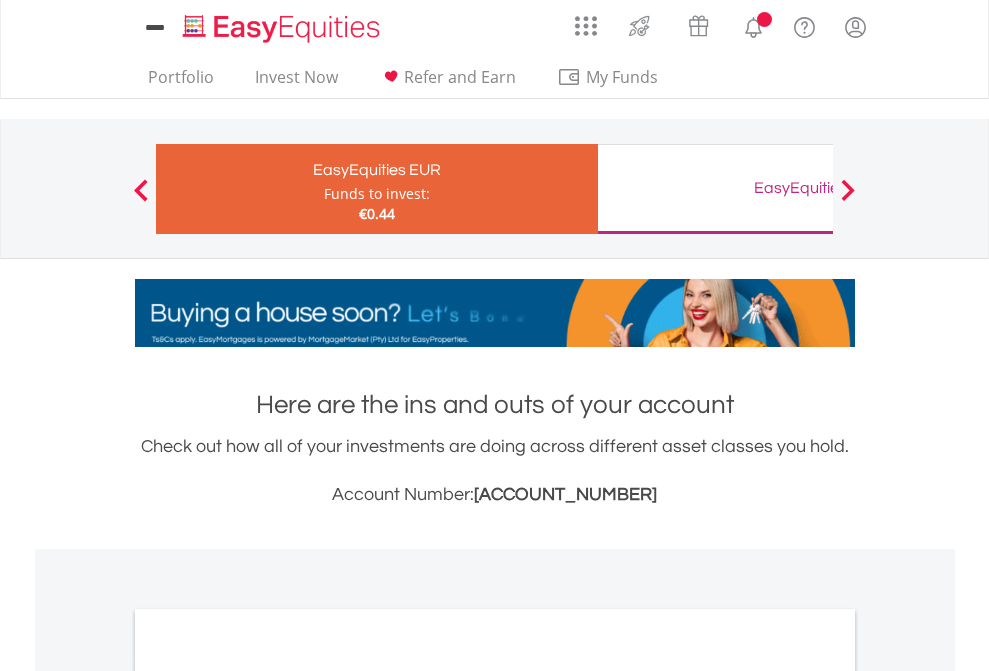 click on "All Holdings" at bounding box center (268, 1096) 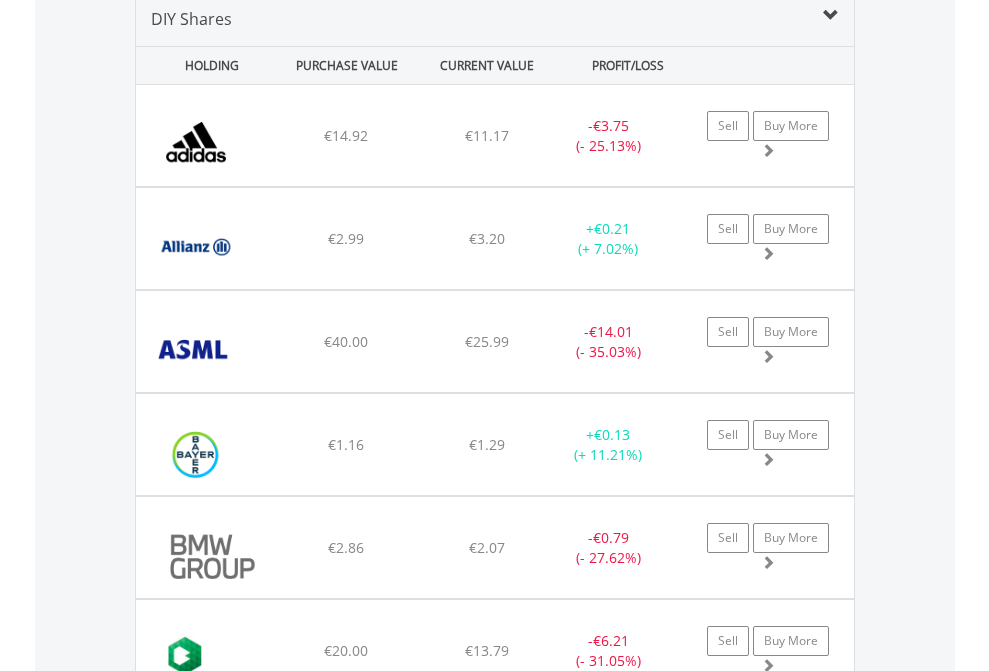 scroll, scrollTop: 1933, scrollLeft: 0, axis: vertical 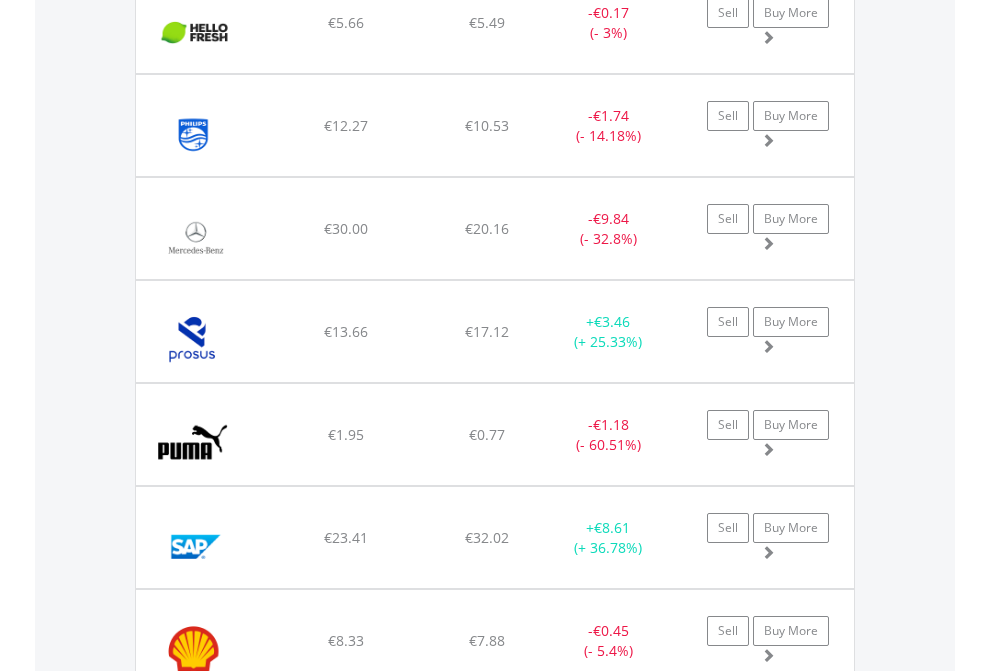 click on "EasyEquities GBP" at bounding box center [818, -1745] 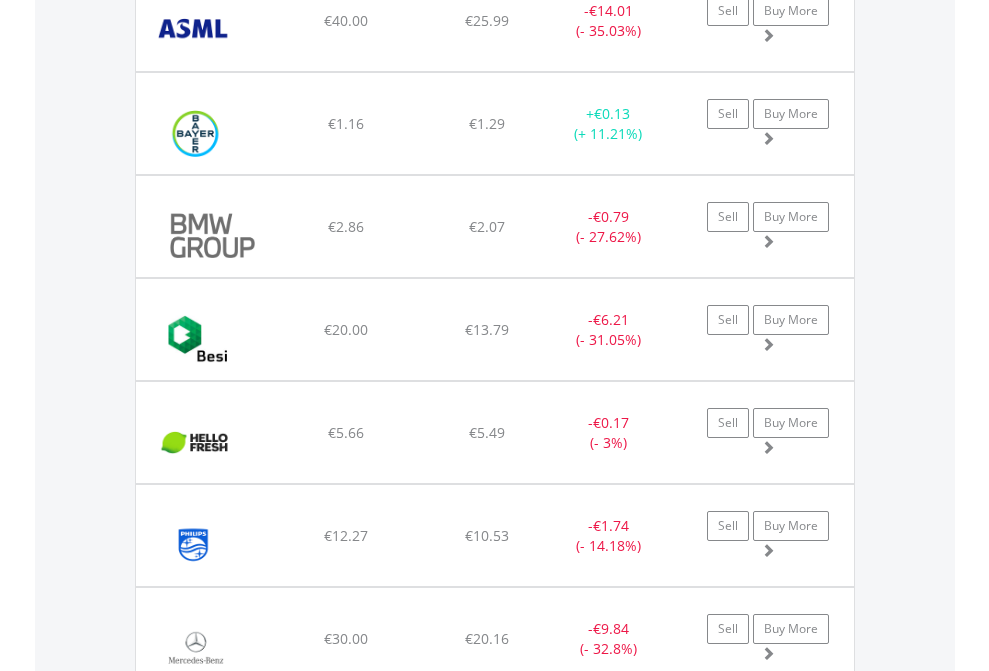 scroll, scrollTop: 144, scrollLeft: 0, axis: vertical 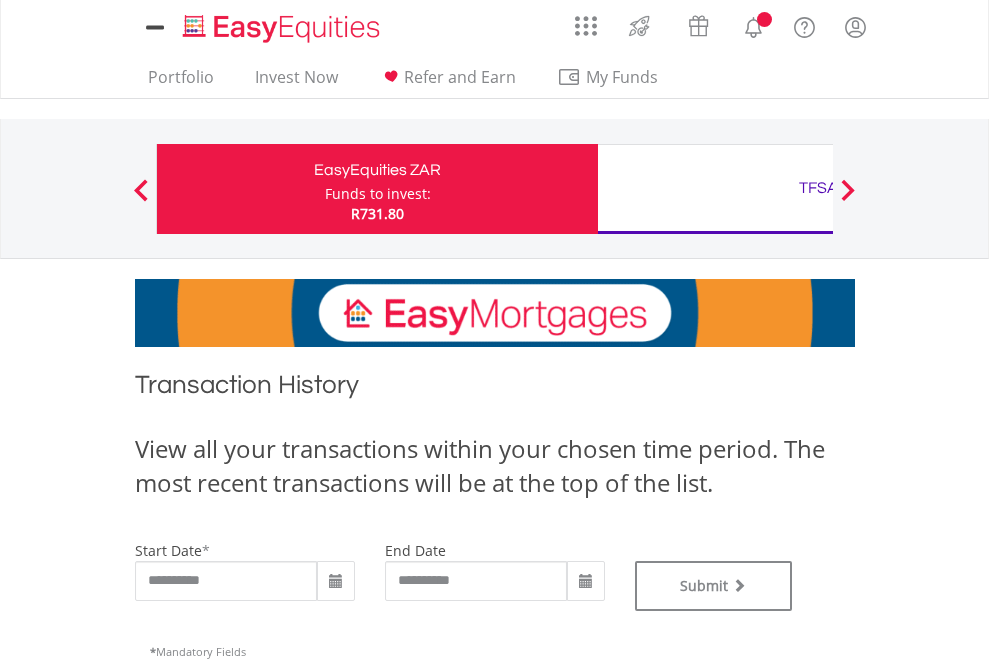 type on "**********" 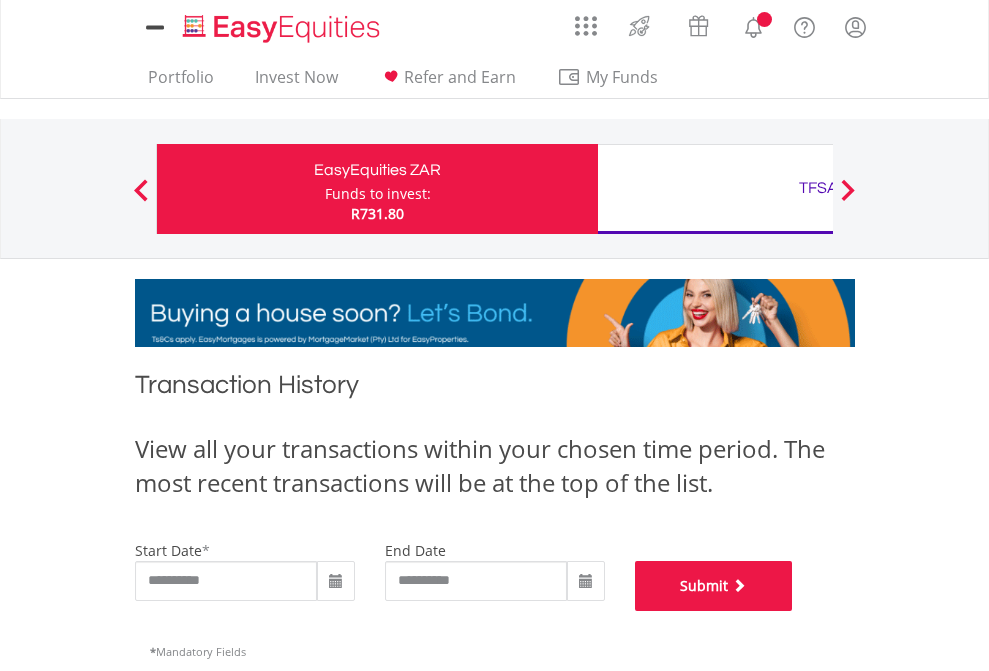 click on "Submit" at bounding box center (714, 586) 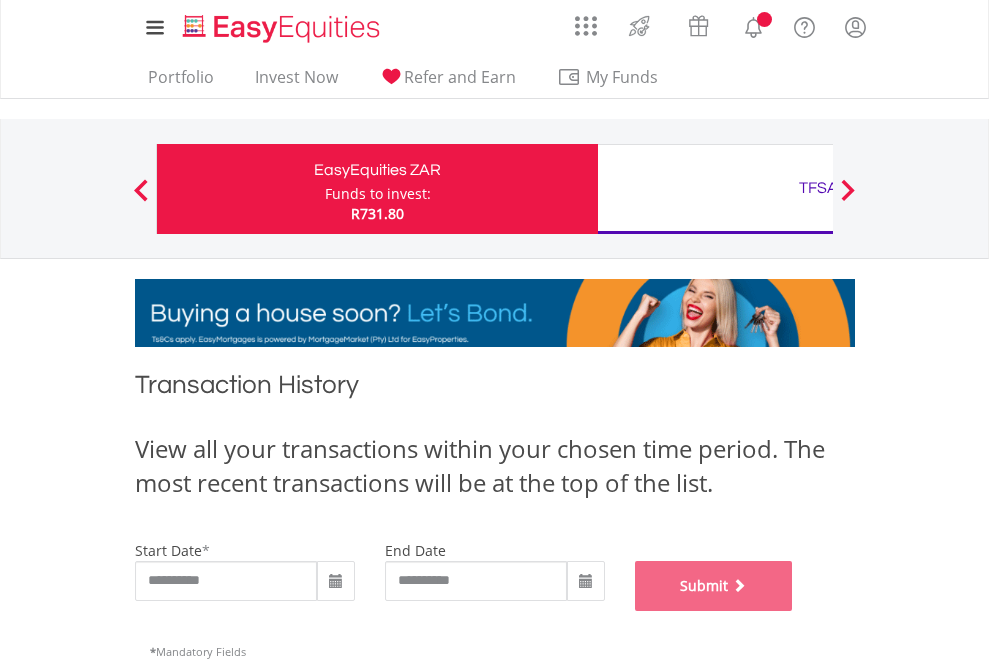 scroll, scrollTop: 811, scrollLeft: 0, axis: vertical 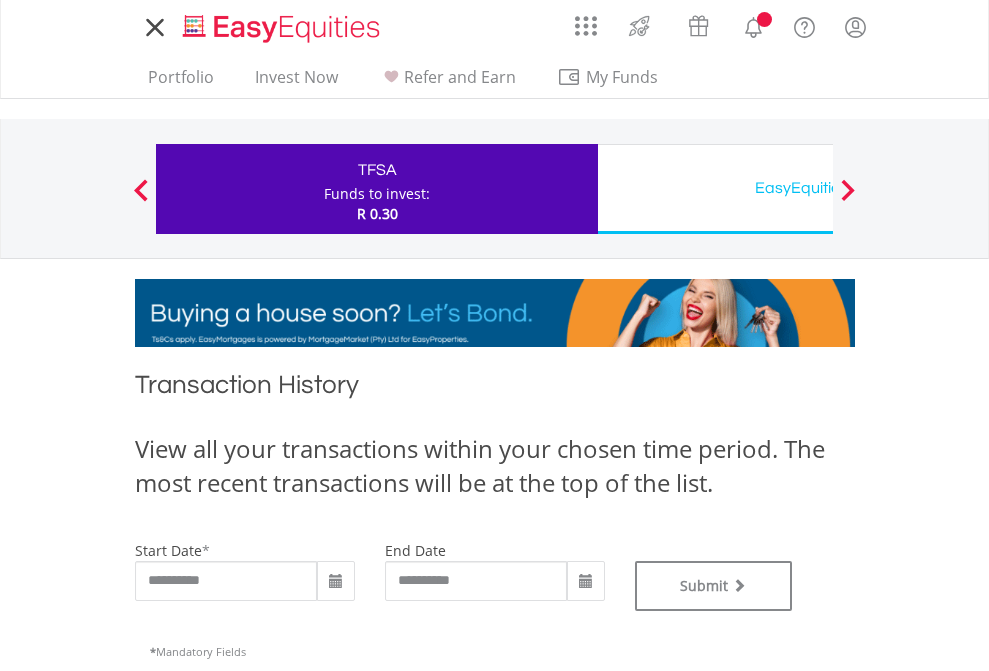 type on "**********" 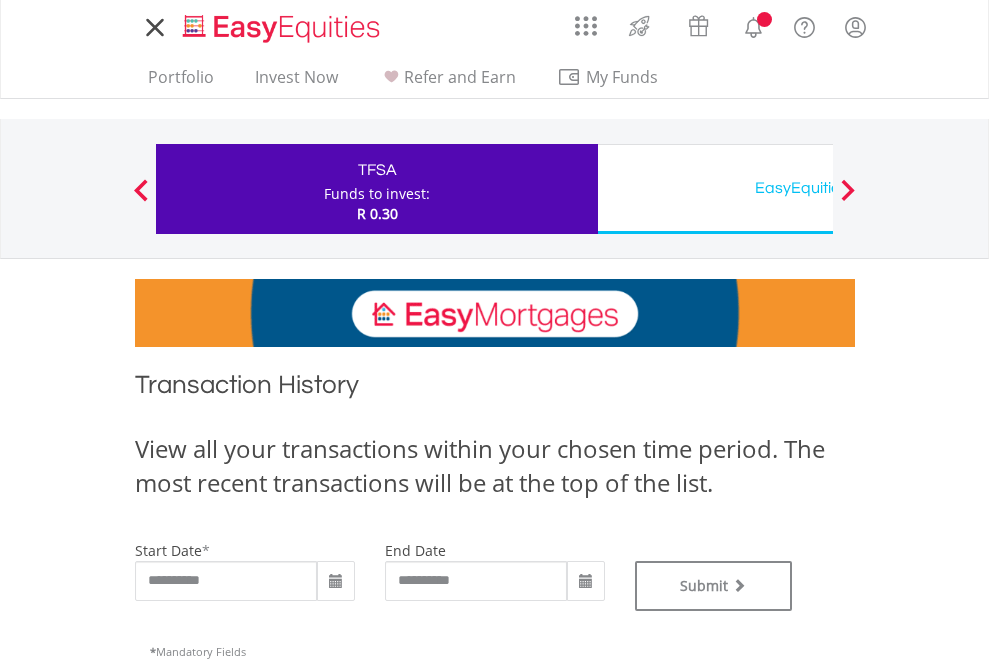 type on "**********" 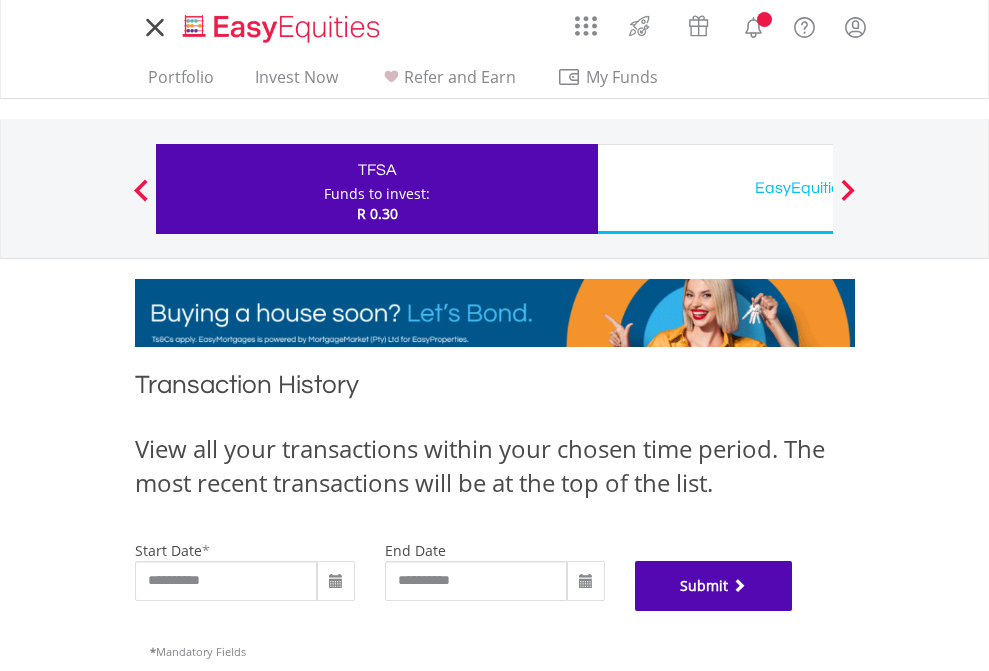 click on "Submit" at bounding box center (714, 586) 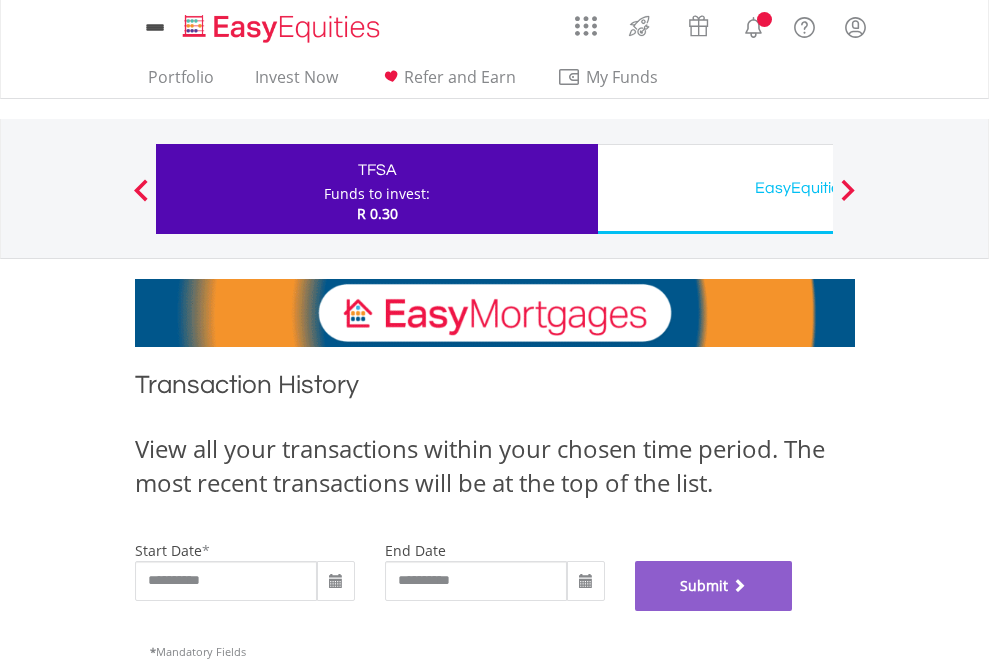 scroll, scrollTop: 811, scrollLeft: 0, axis: vertical 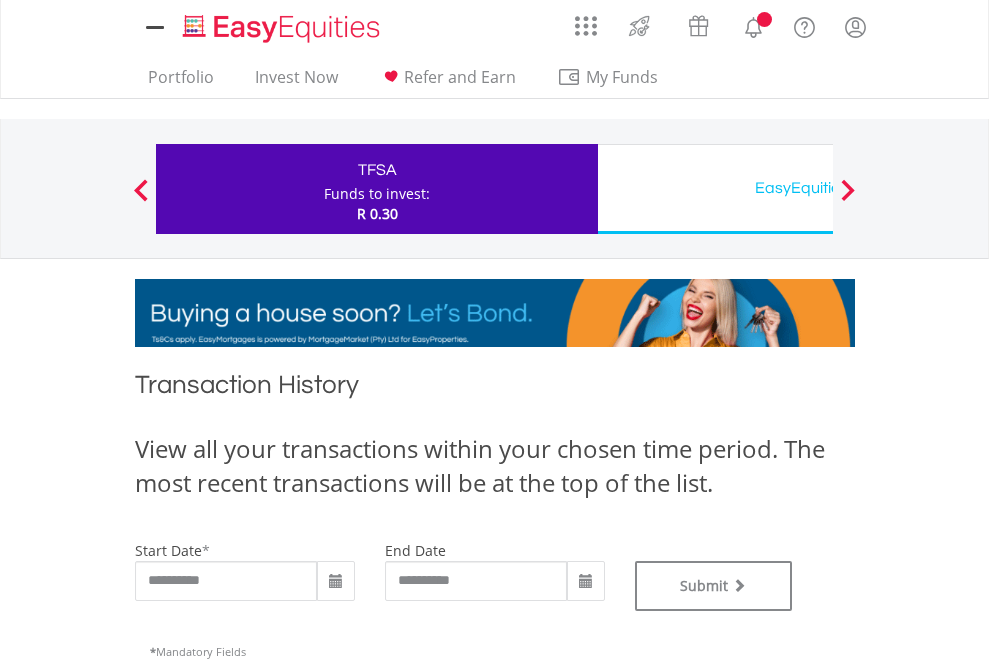 click on "EasyEquities USD" at bounding box center [818, 188] 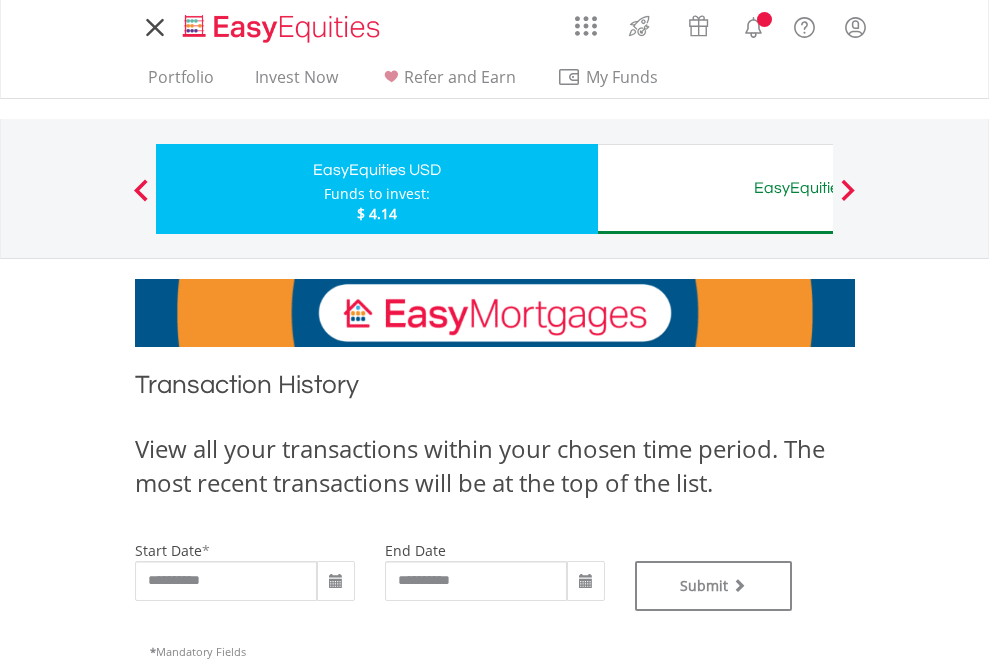 scroll, scrollTop: 0, scrollLeft: 0, axis: both 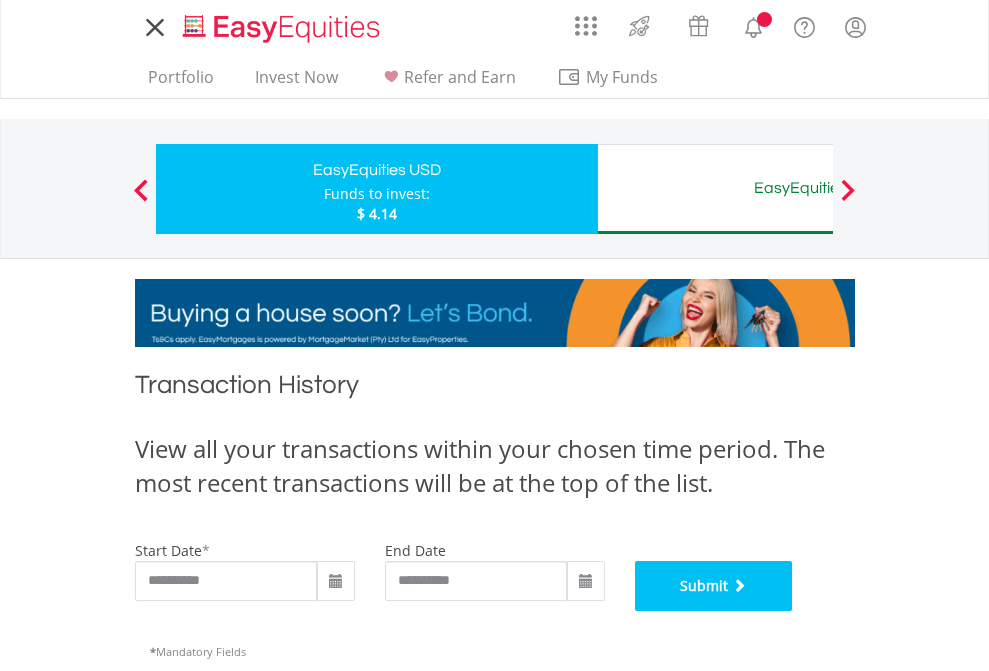 click on "Submit" at bounding box center [714, 586] 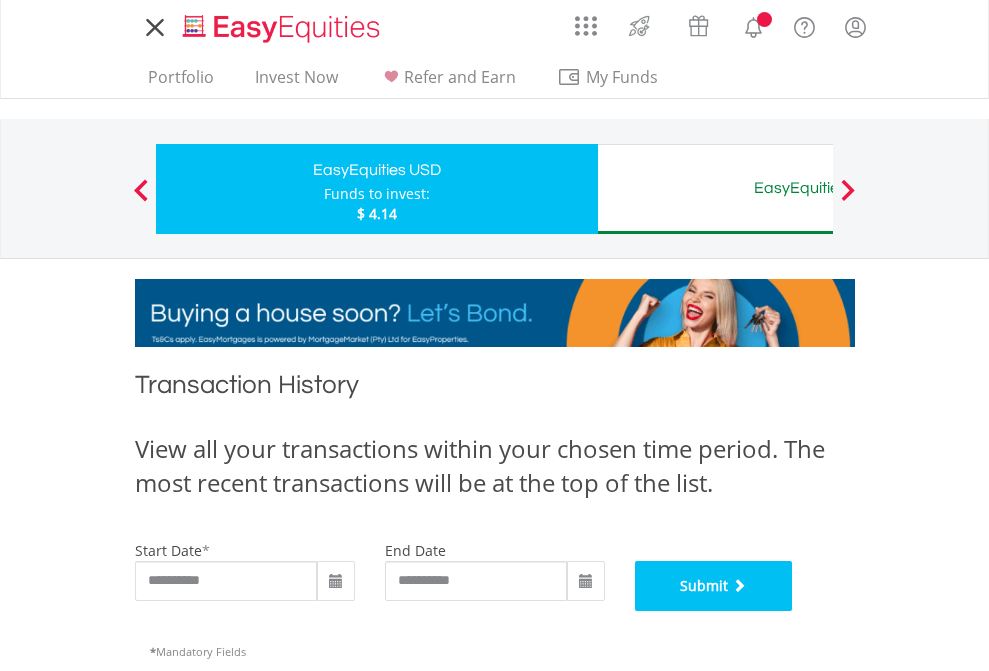 scroll, scrollTop: 811, scrollLeft: 0, axis: vertical 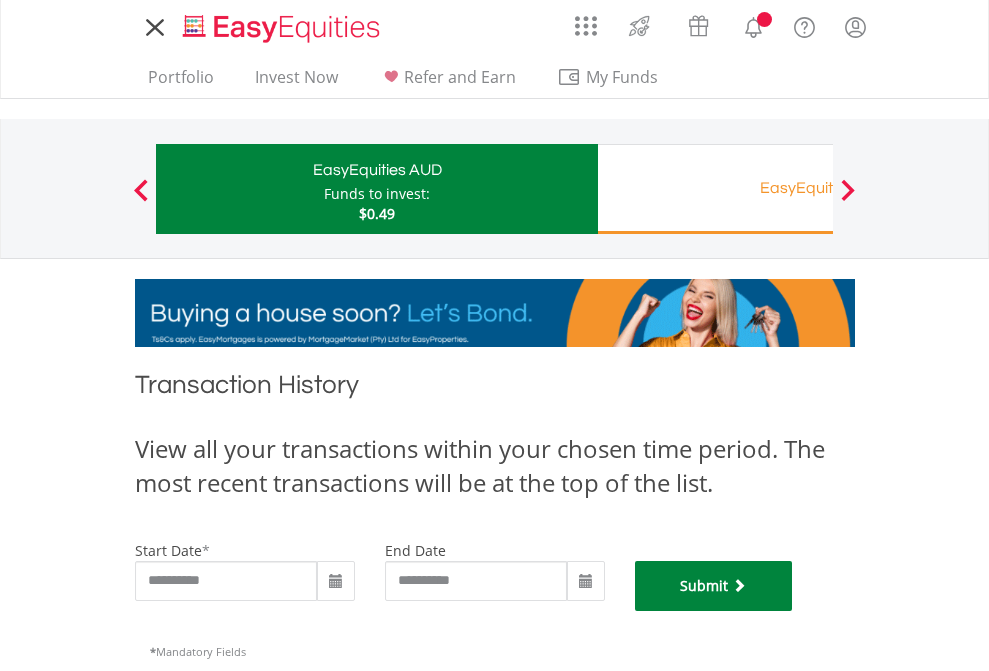 click on "Submit" at bounding box center [714, 586] 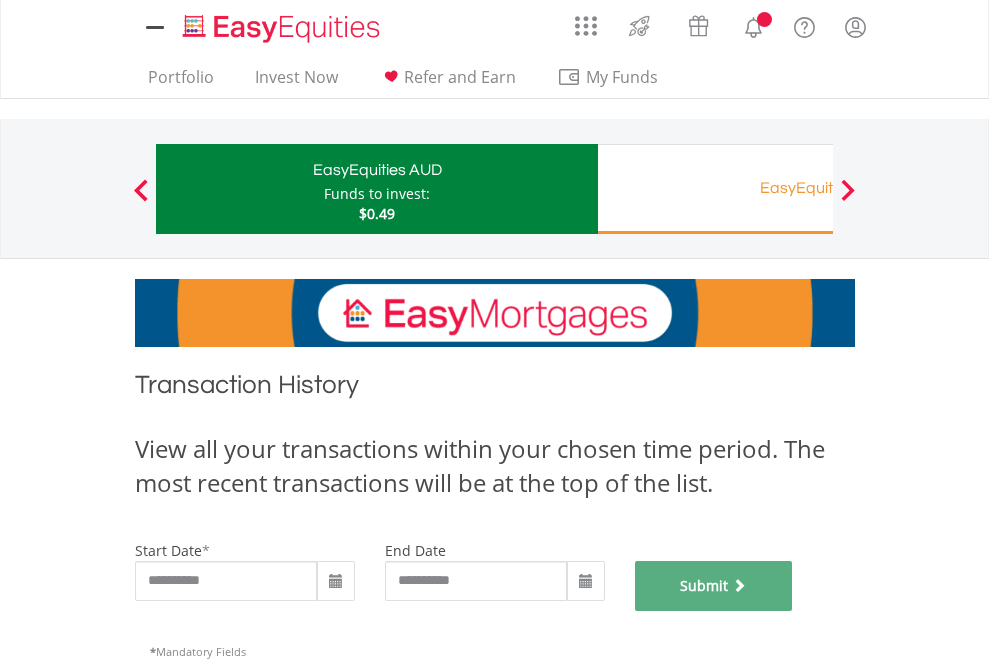 scroll, scrollTop: 811, scrollLeft: 0, axis: vertical 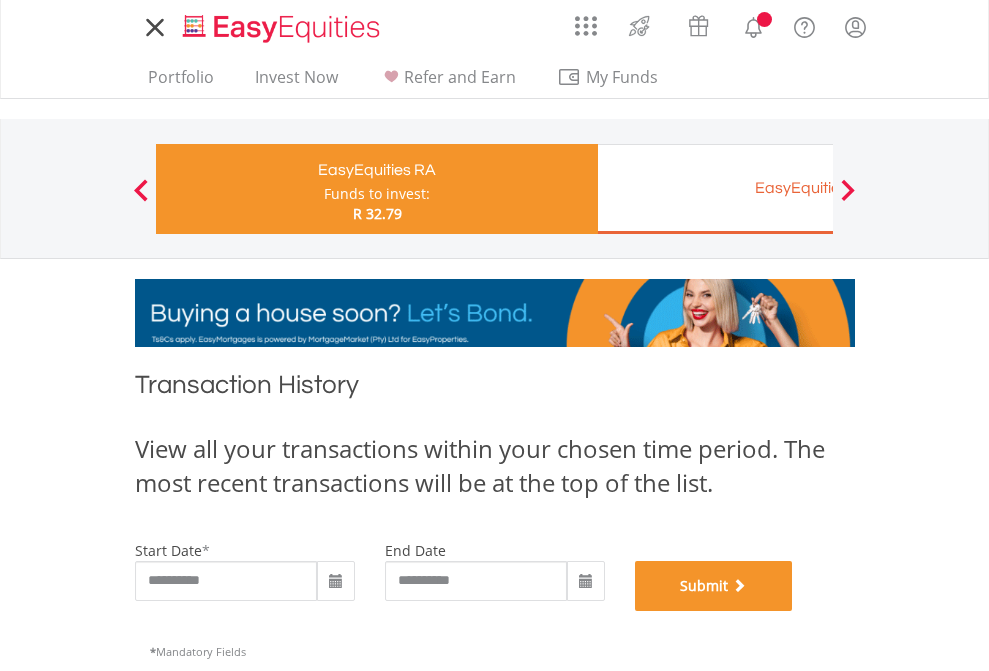 click on "Submit" at bounding box center (714, 586) 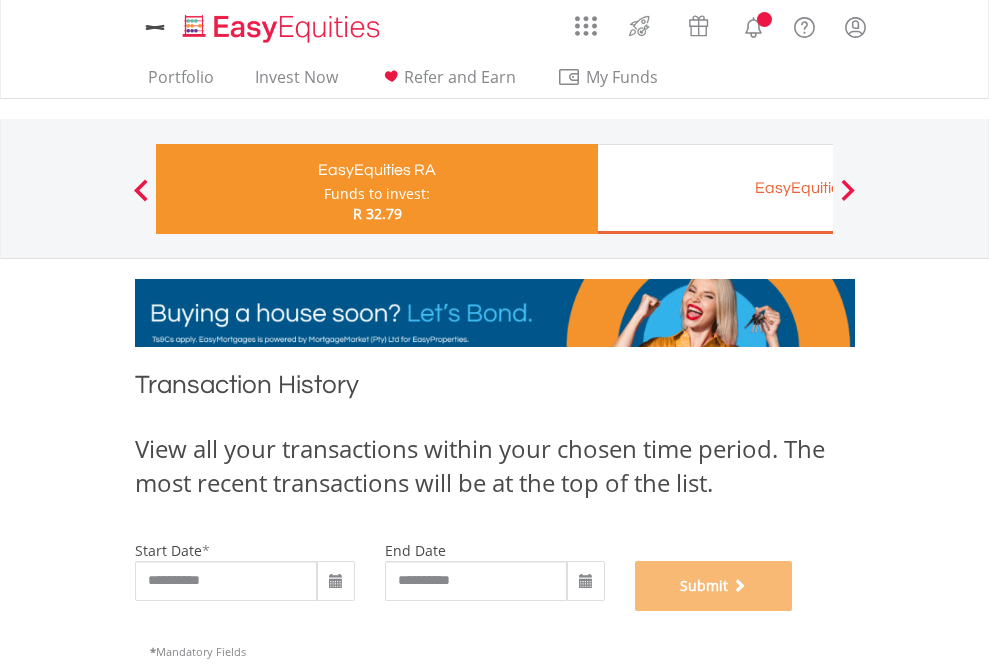 scroll, scrollTop: 811, scrollLeft: 0, axis: vertical 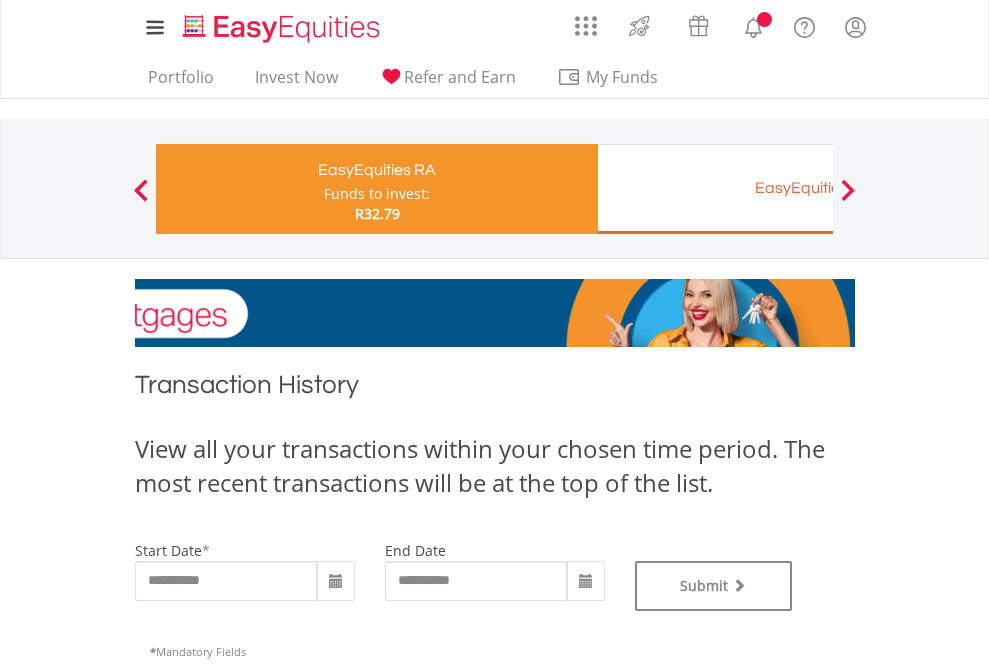click on "EasyEquities EUR" at bounding box center [818, 188] 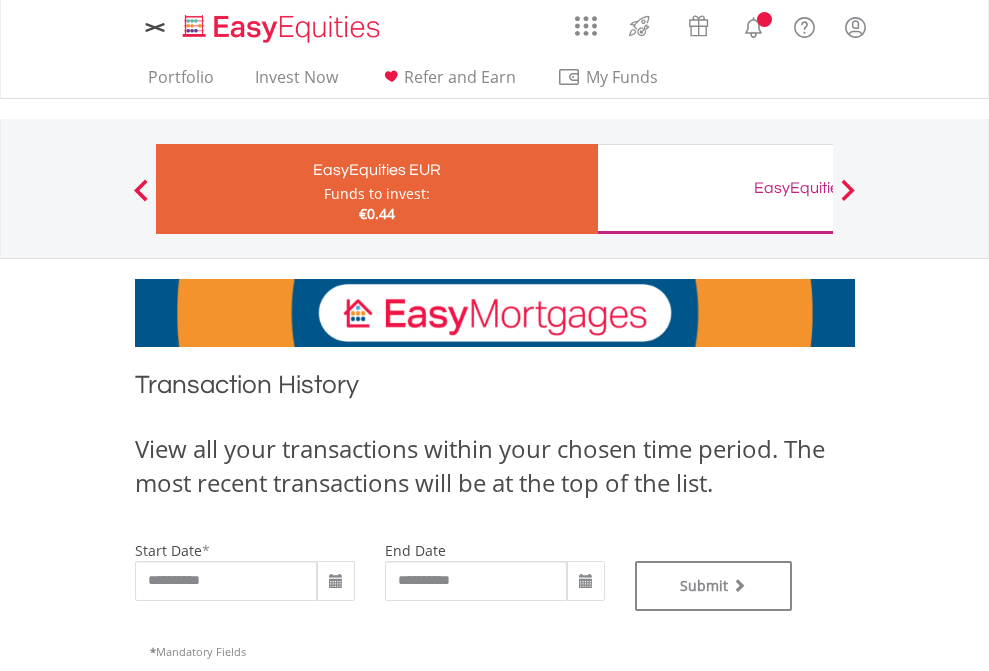scroll, scrollTop: 0, scrollLeft: 0, axis: both 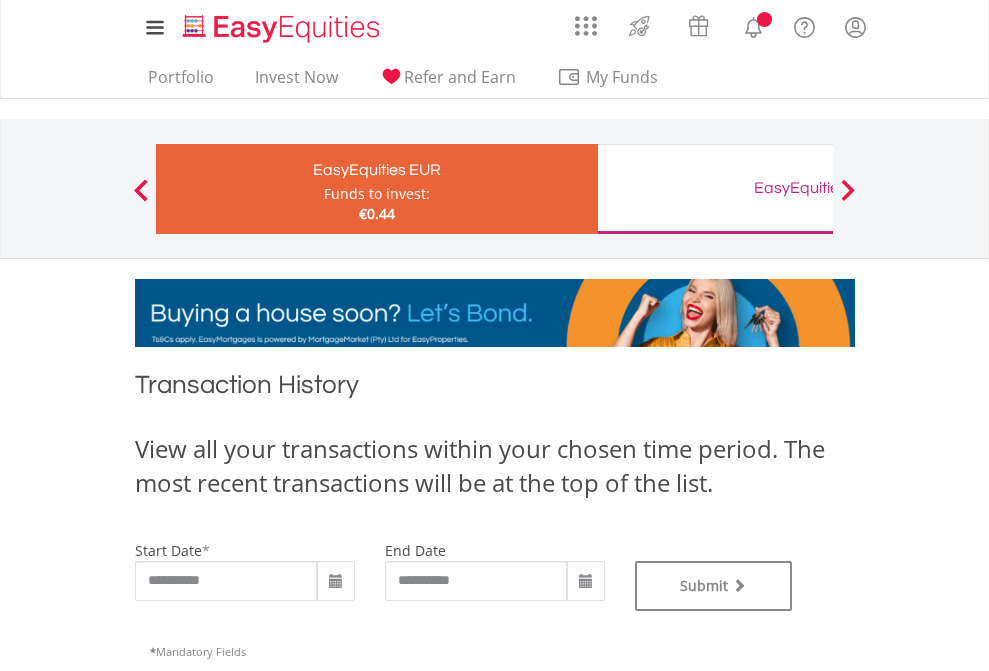 type on "**********" 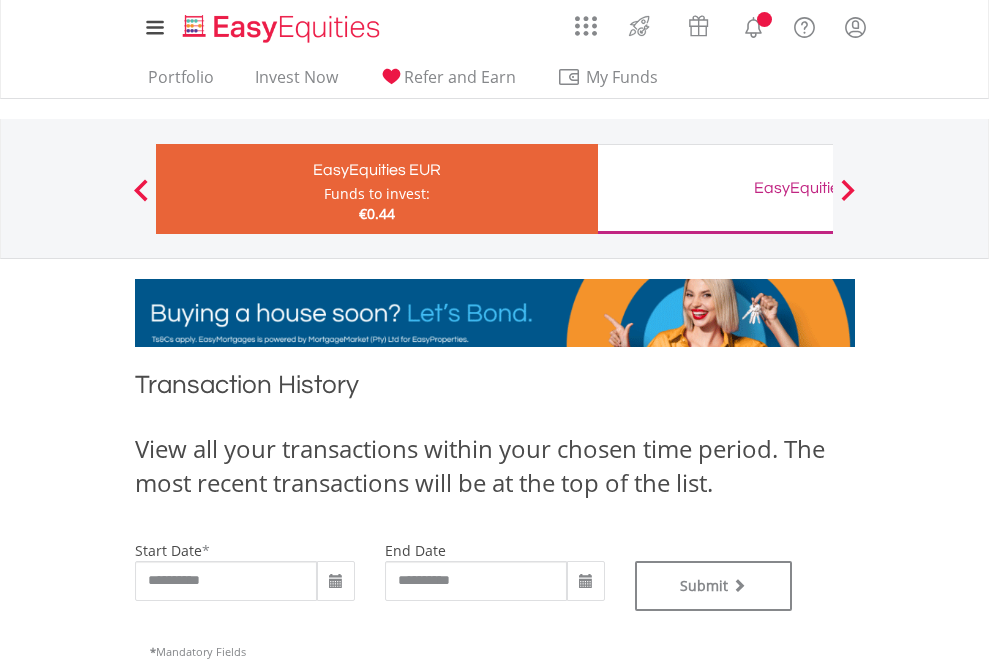 type on "**********" 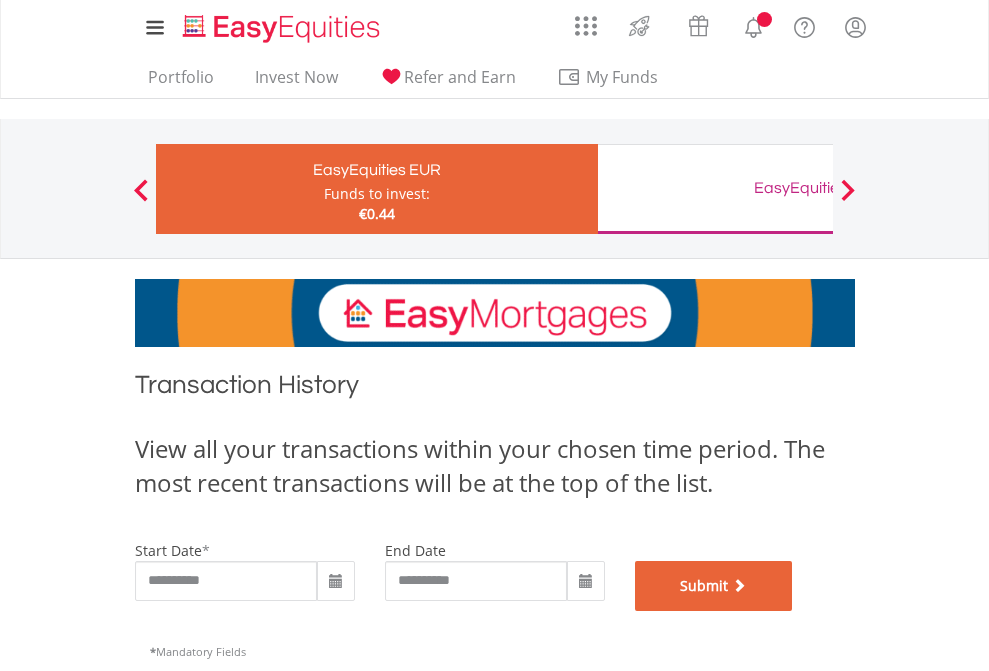 click on "Submit" at bounding box center [714, 586] 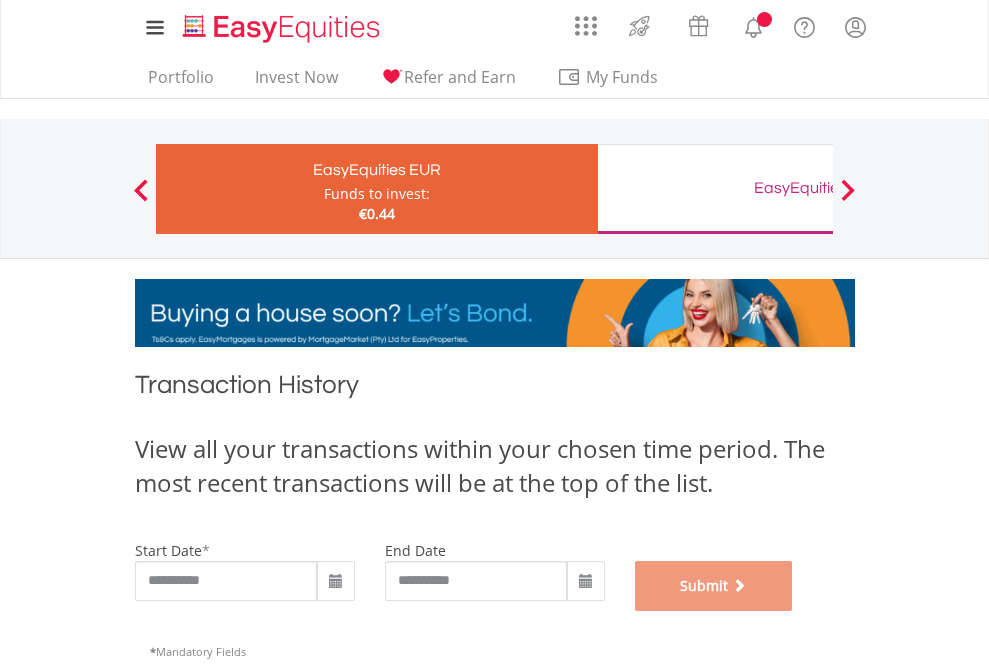 scroll, scrollTop: 811, scrollLeft: 0, axis: vertical 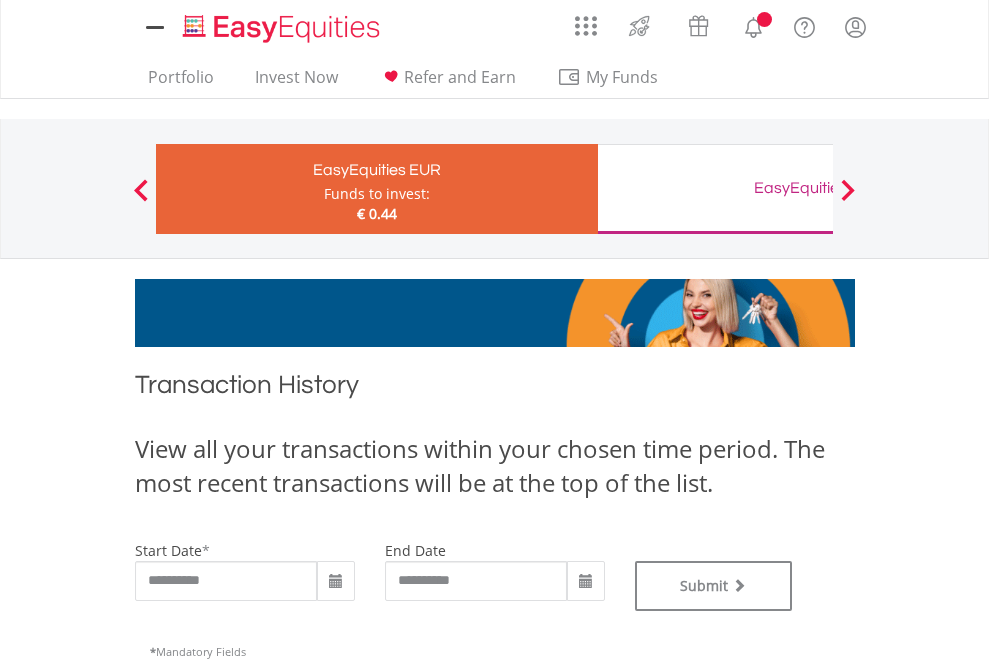 click on "EasyEquities GBP" at bounding box center (818, 188) 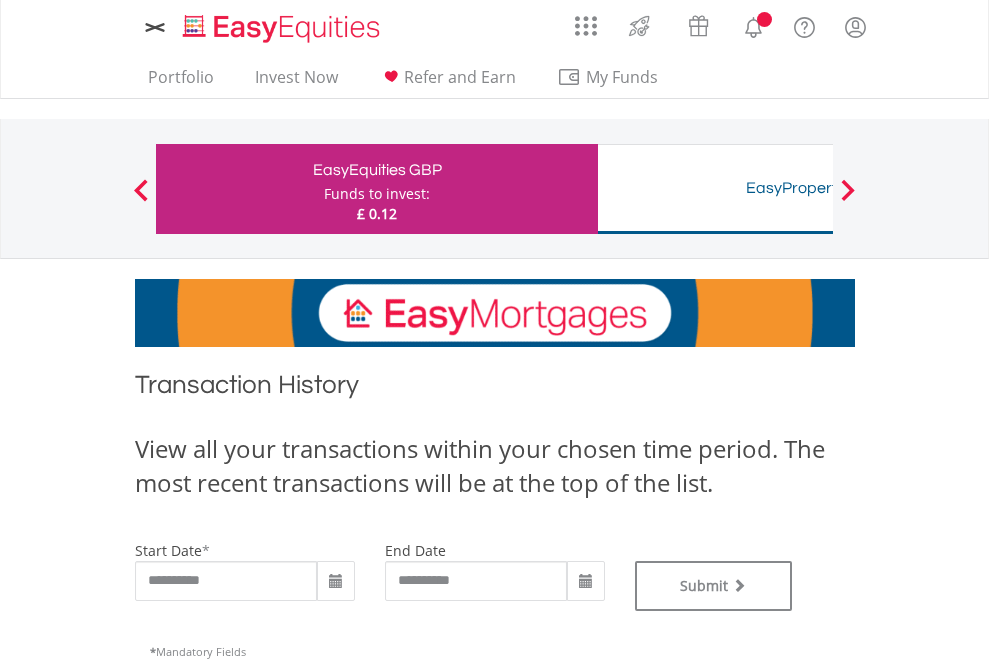scroll, scrollTop: 0, scrollLeft: 0, axis: both 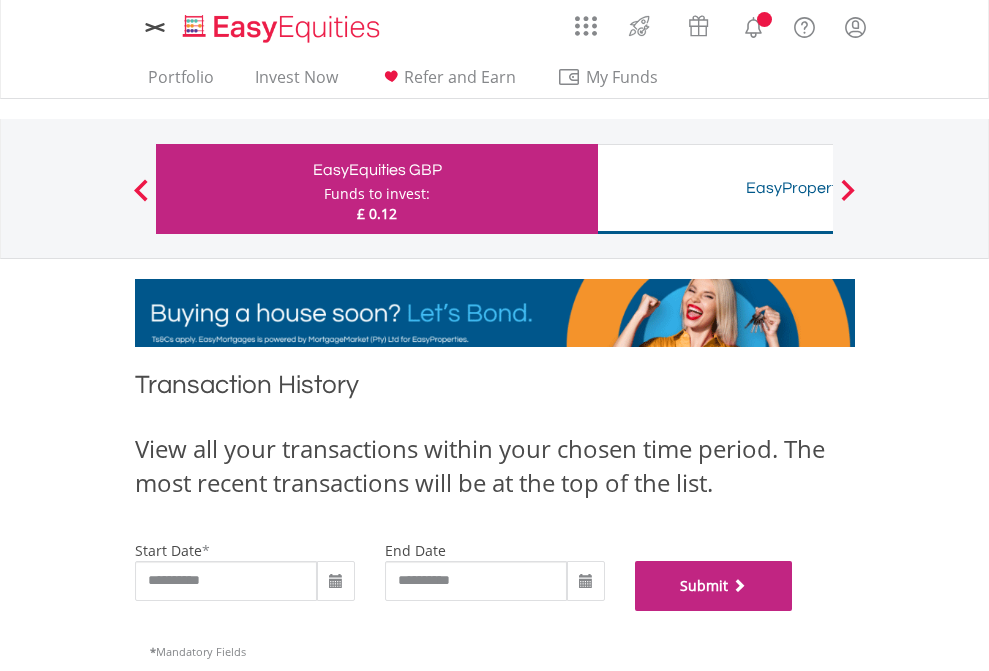 click on "Submit" at bounding box center (714, 586) 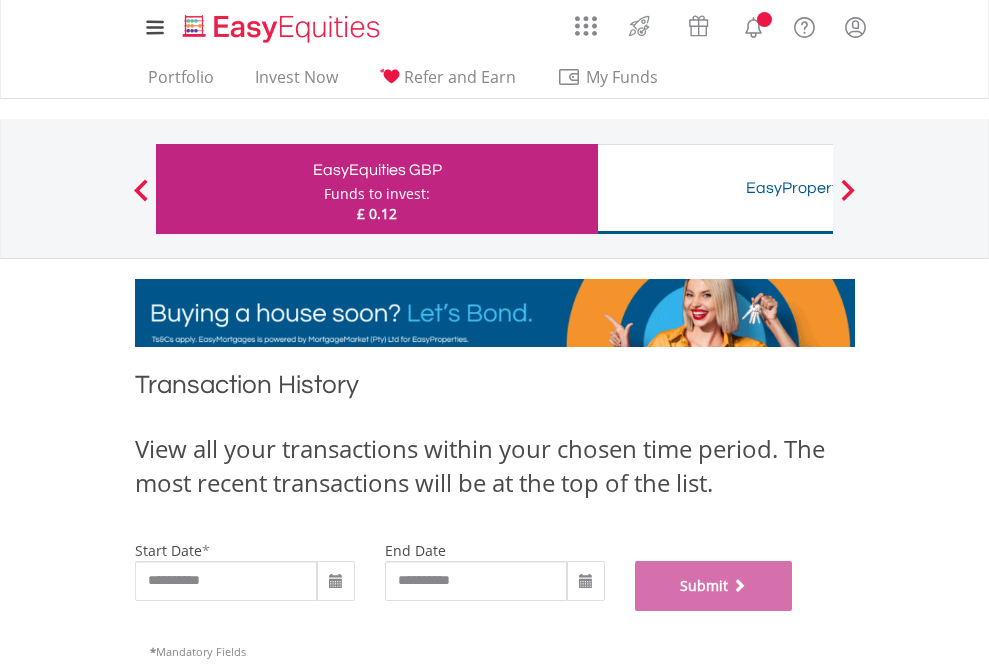 scroll, scrollTop: 811, scrollLeft: 0, axis: vertical 